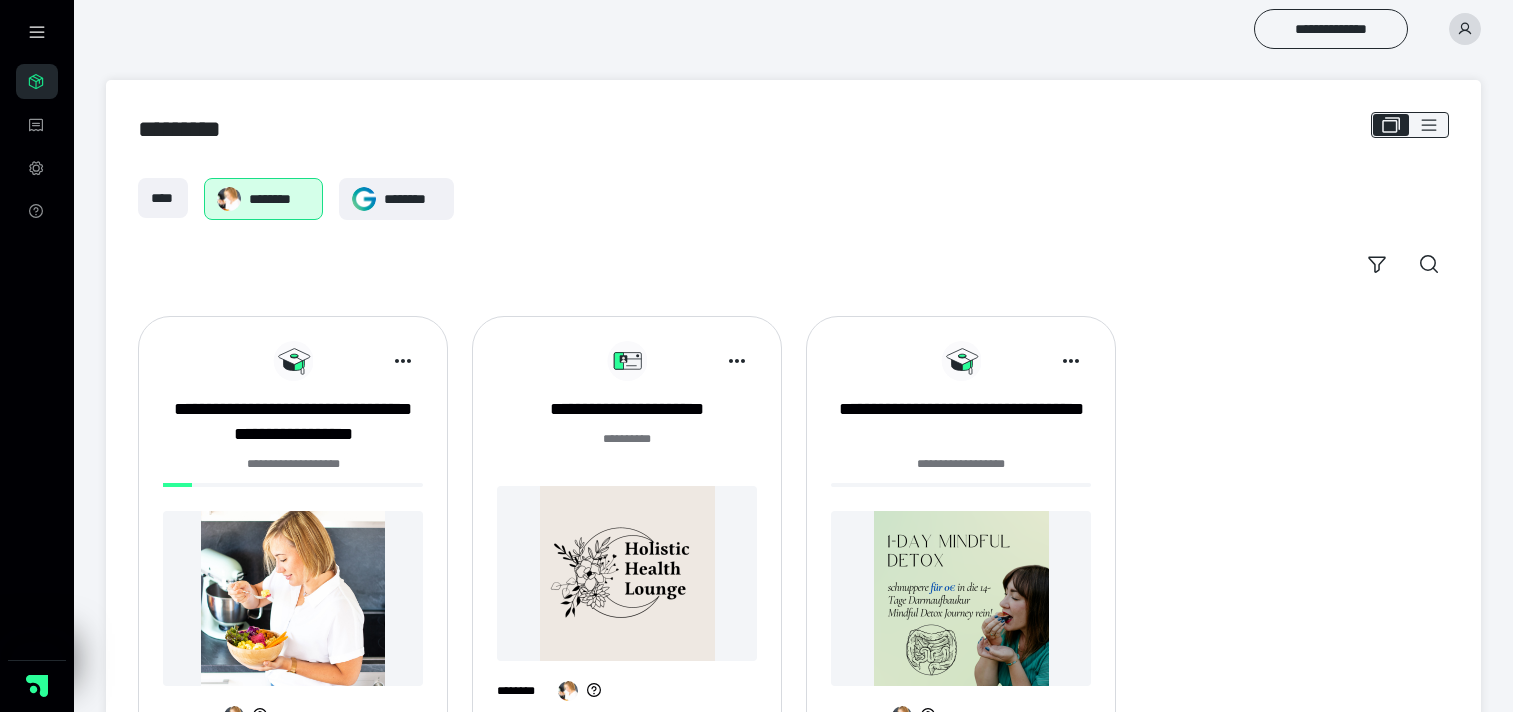 scroll, scrollTop: 0, scrollLeft: 0, axis: both 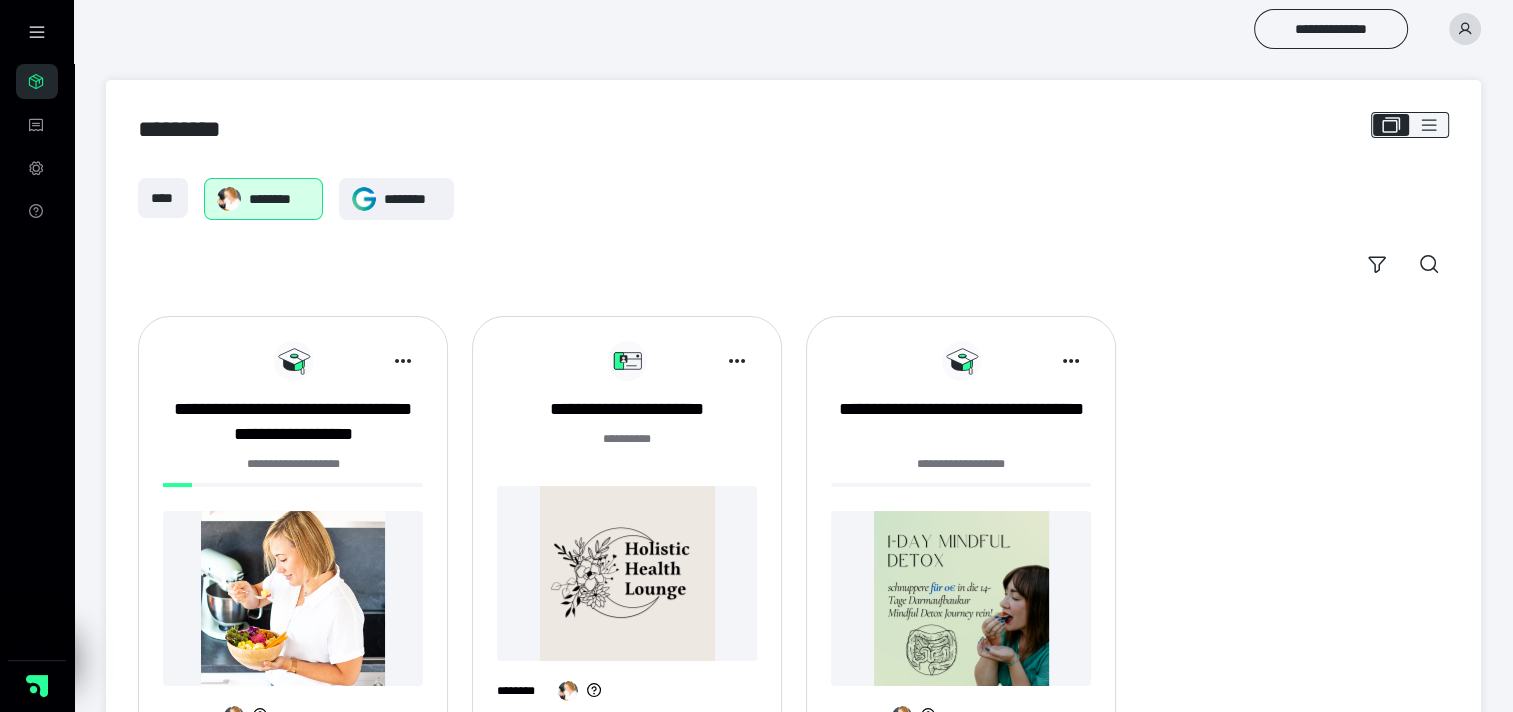 click on "**********" at bounding box center (293, 541) 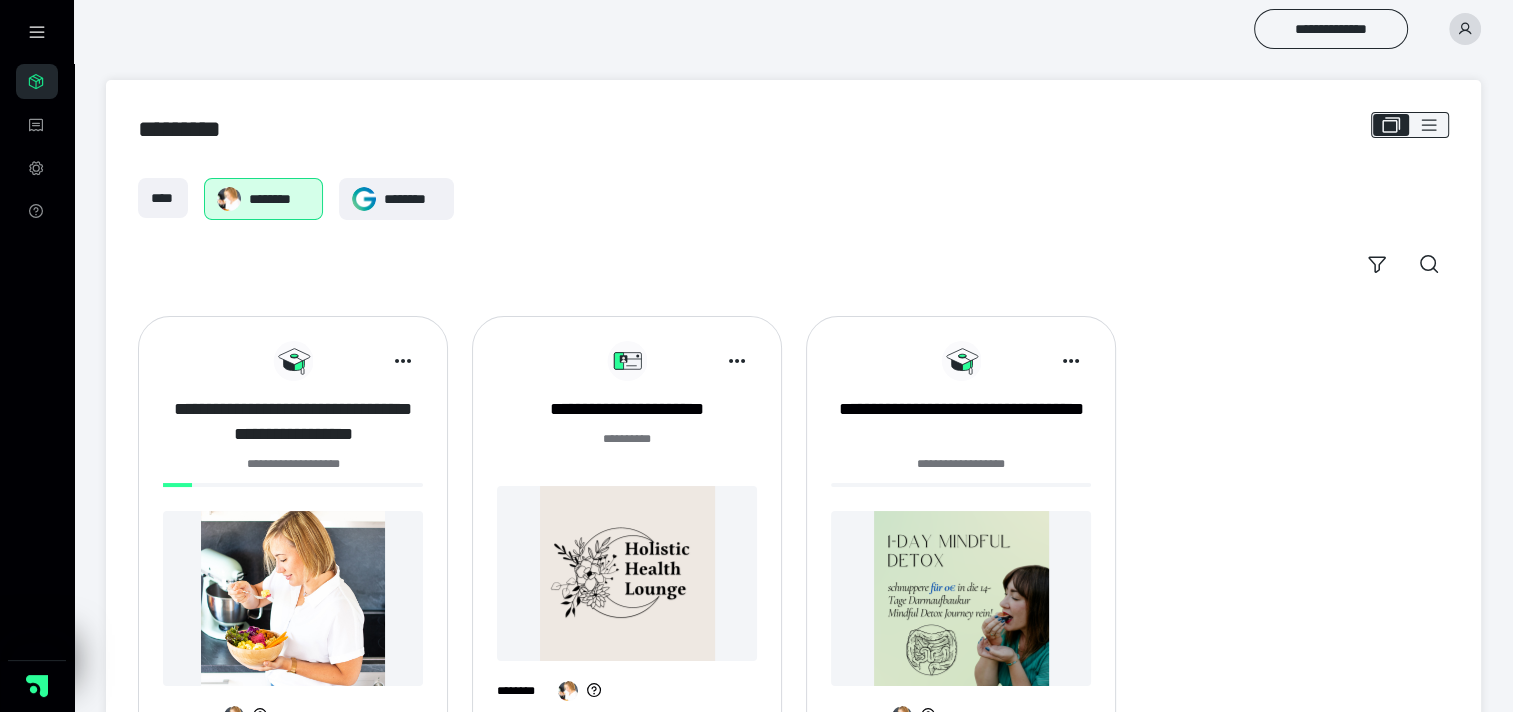click on "**********" at bounding box center [293, 422] 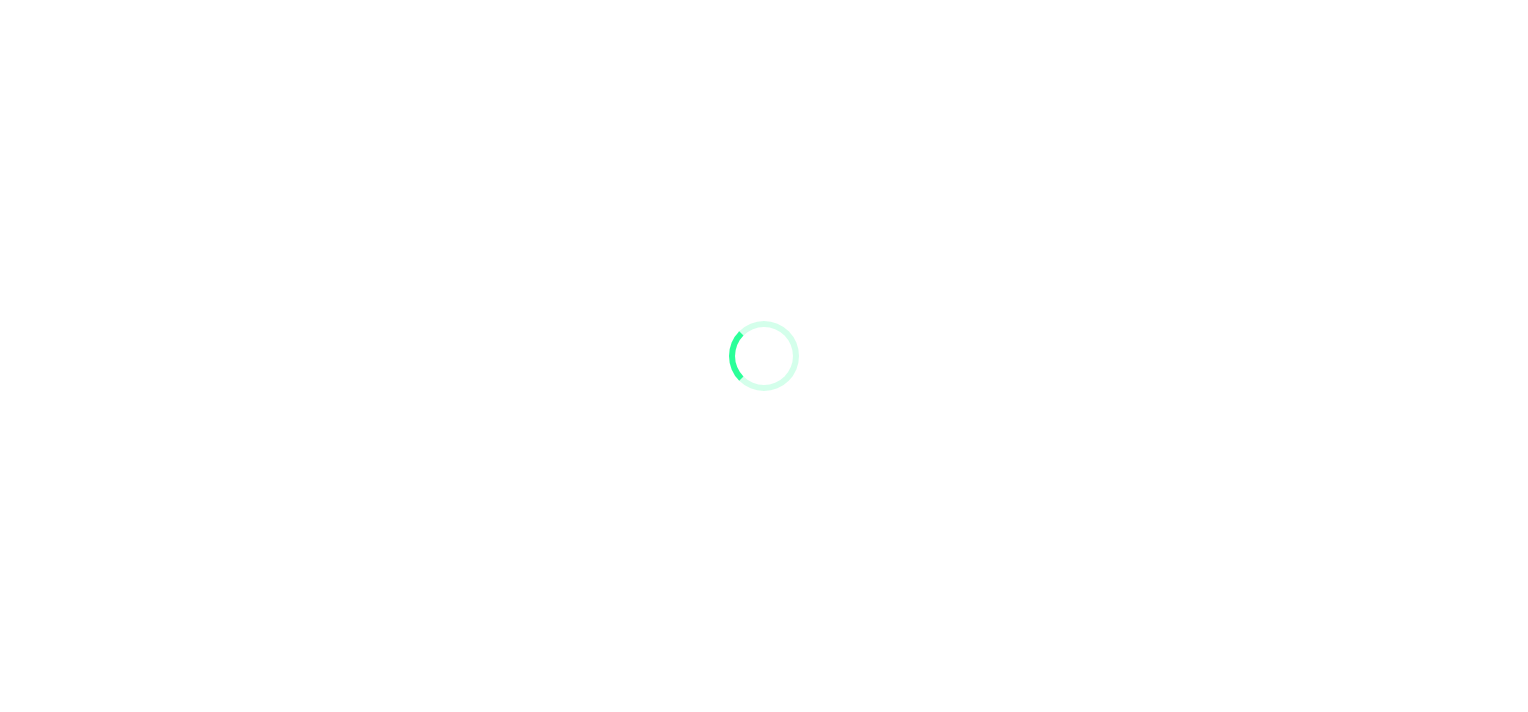 scroll, scrollTop: 0, scrollLeft: 0, axis: both 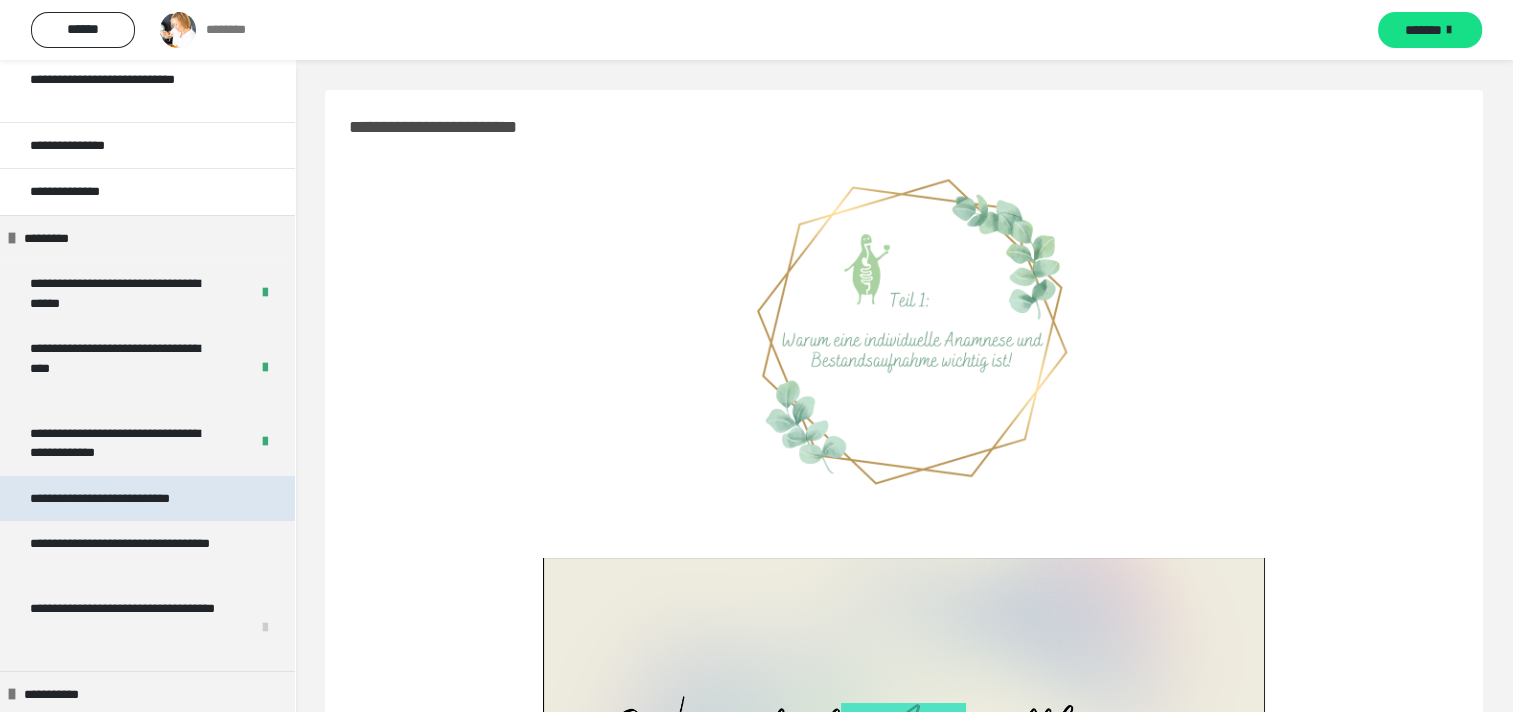 click on "**********" at bounding box center (128, 499) 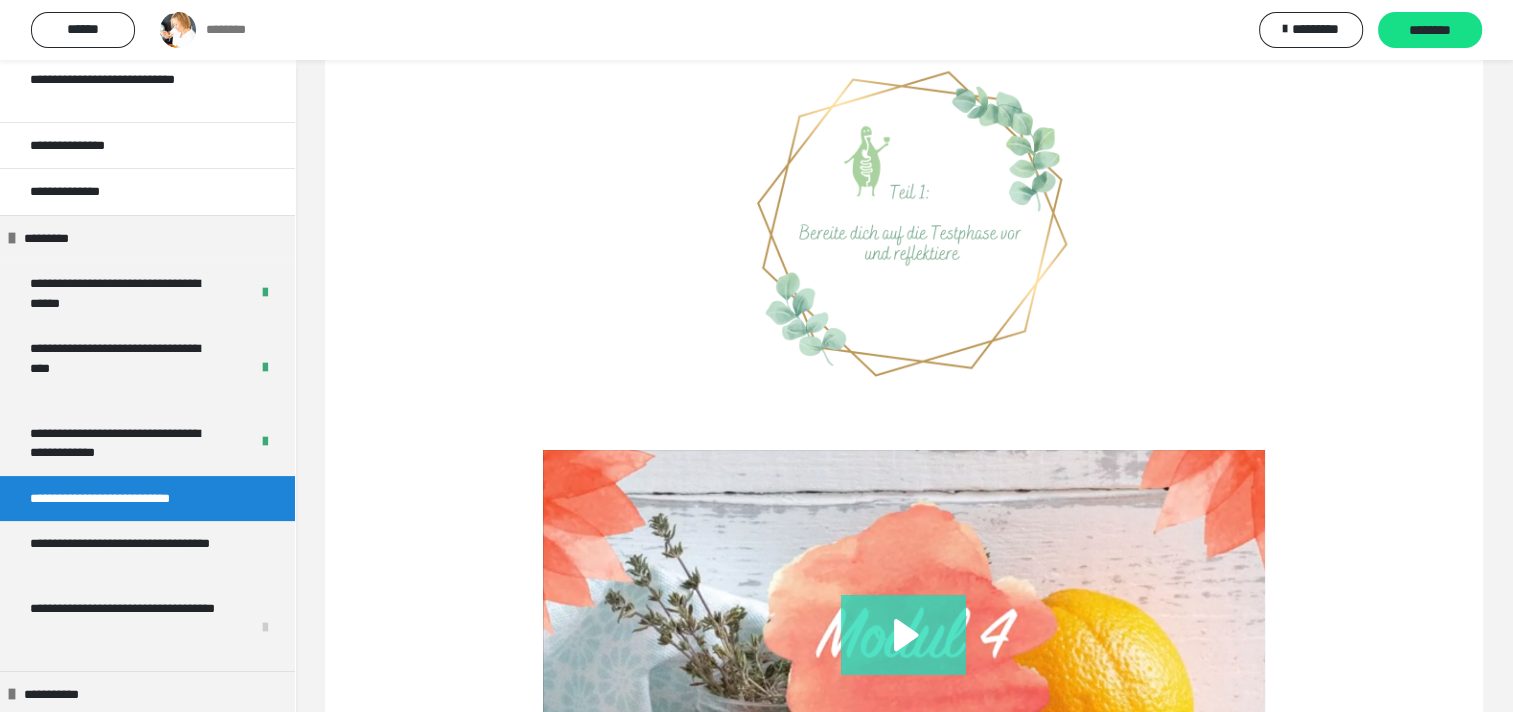 scroll, scrollTop: 300, scrollLeft: 0, axis: vertical 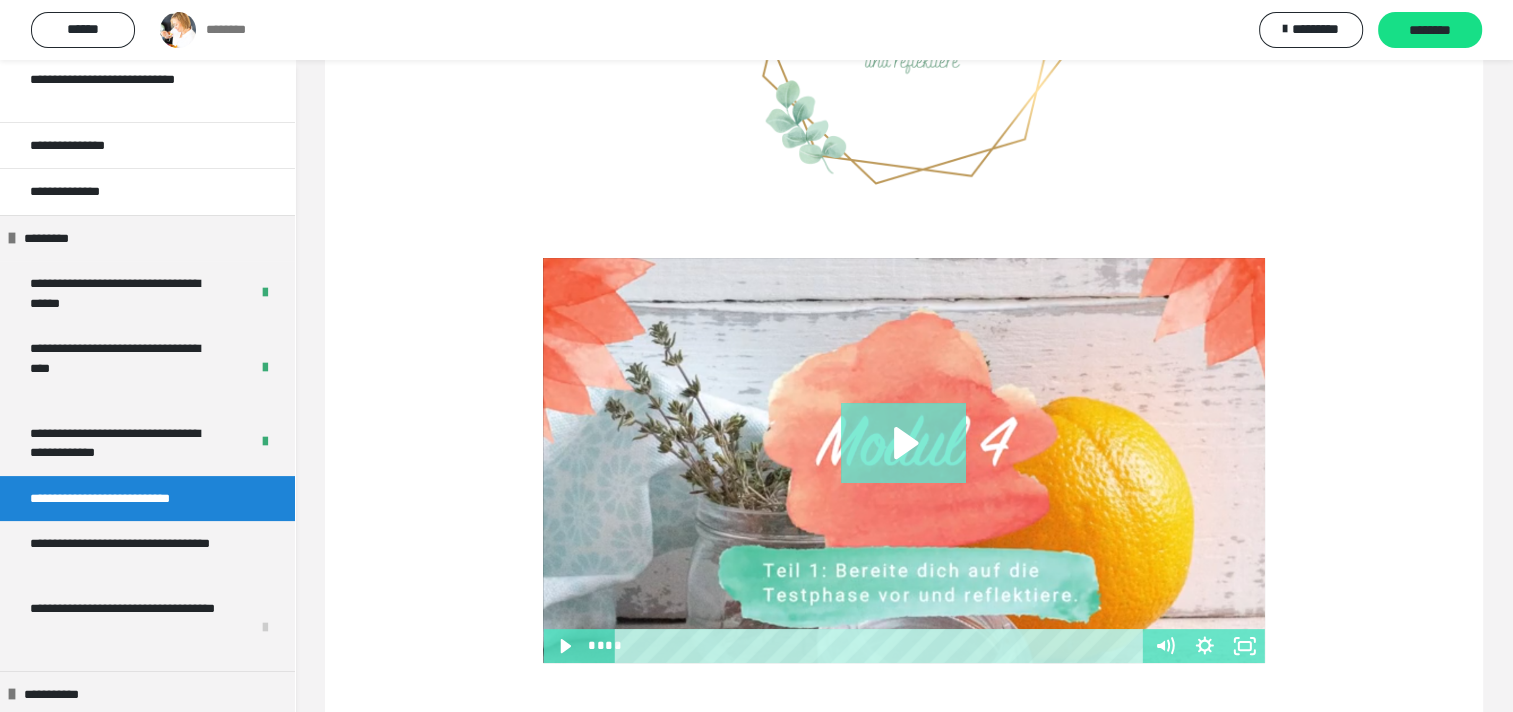 click 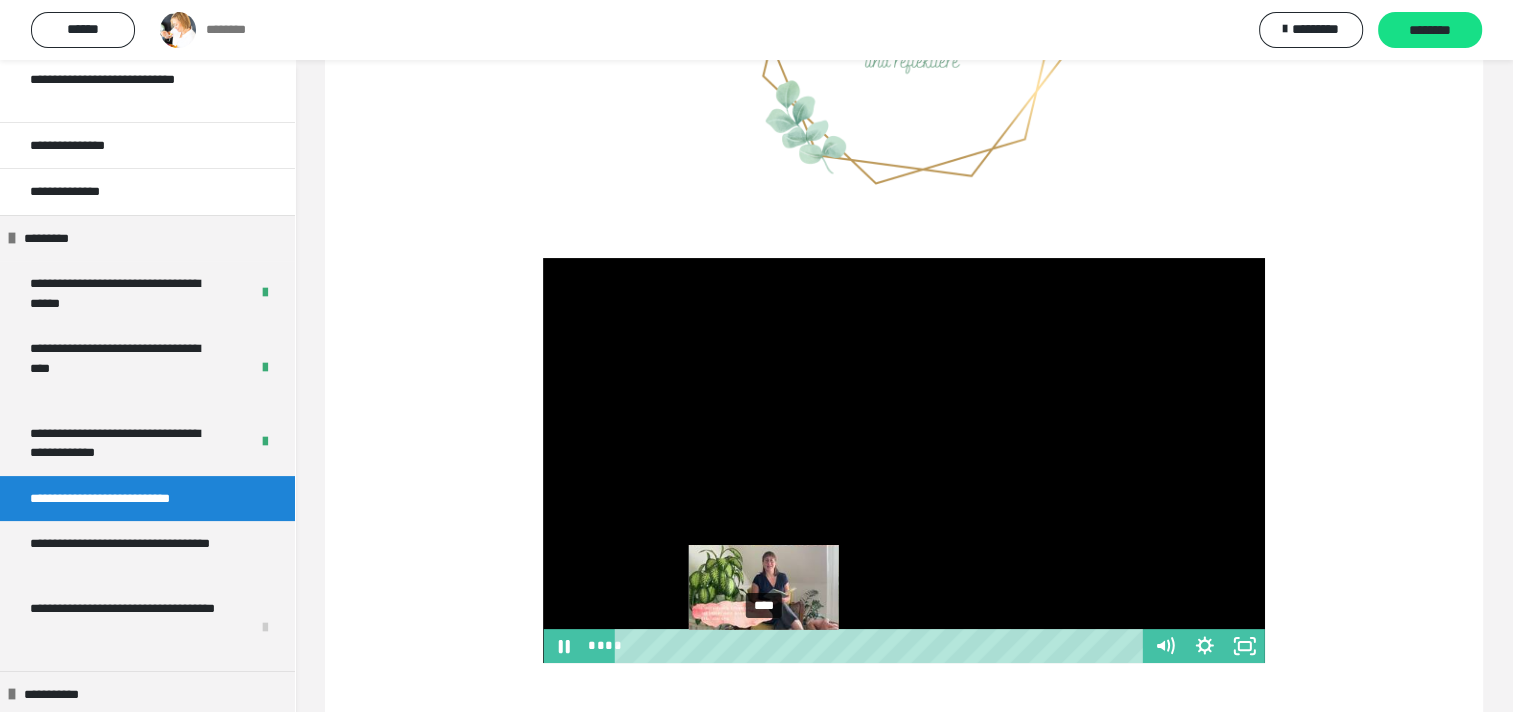 drag, startPoint x: 796, startPoint y: 648, endPoint x: 761, endPoint y: 648, distance: 35 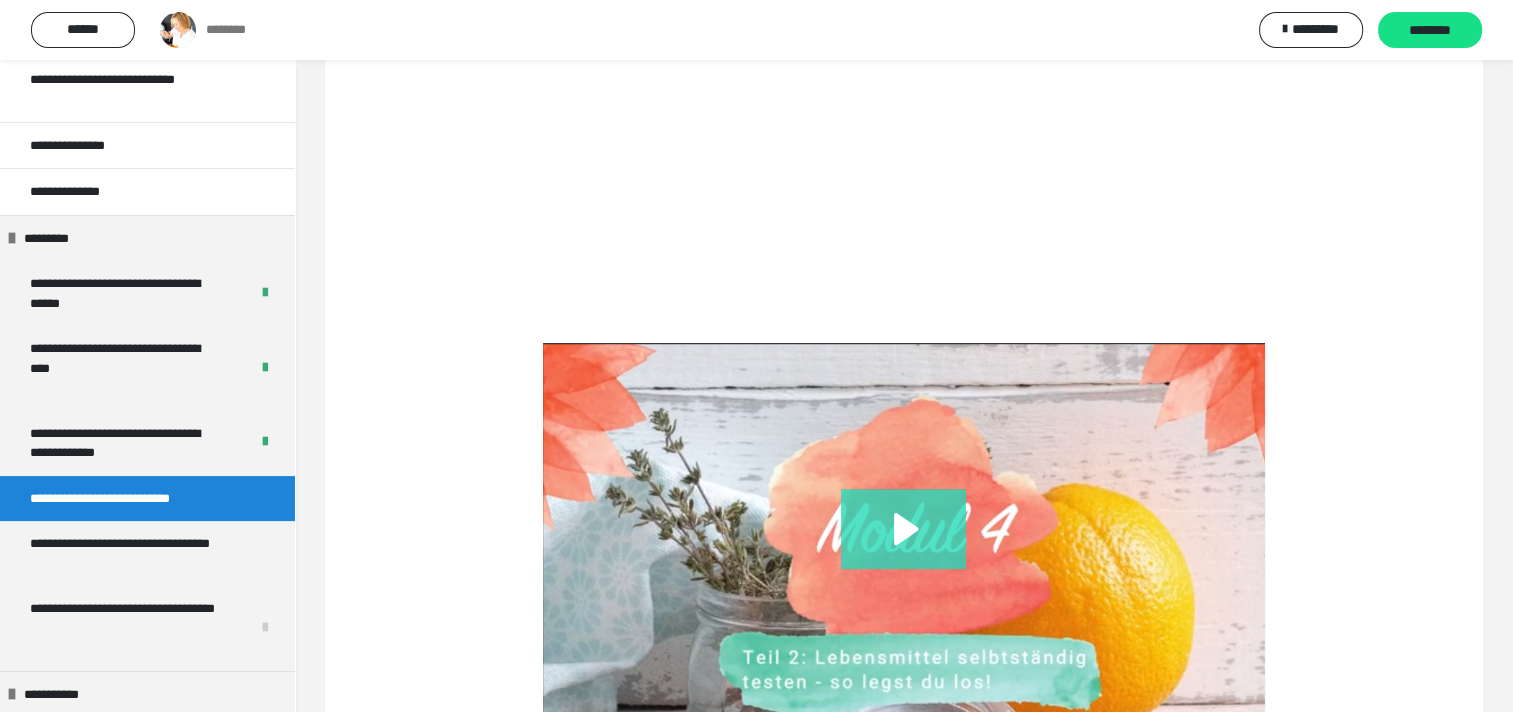 scroll, scrollTop: 1300, scrollLeft: 0, axis: vertical 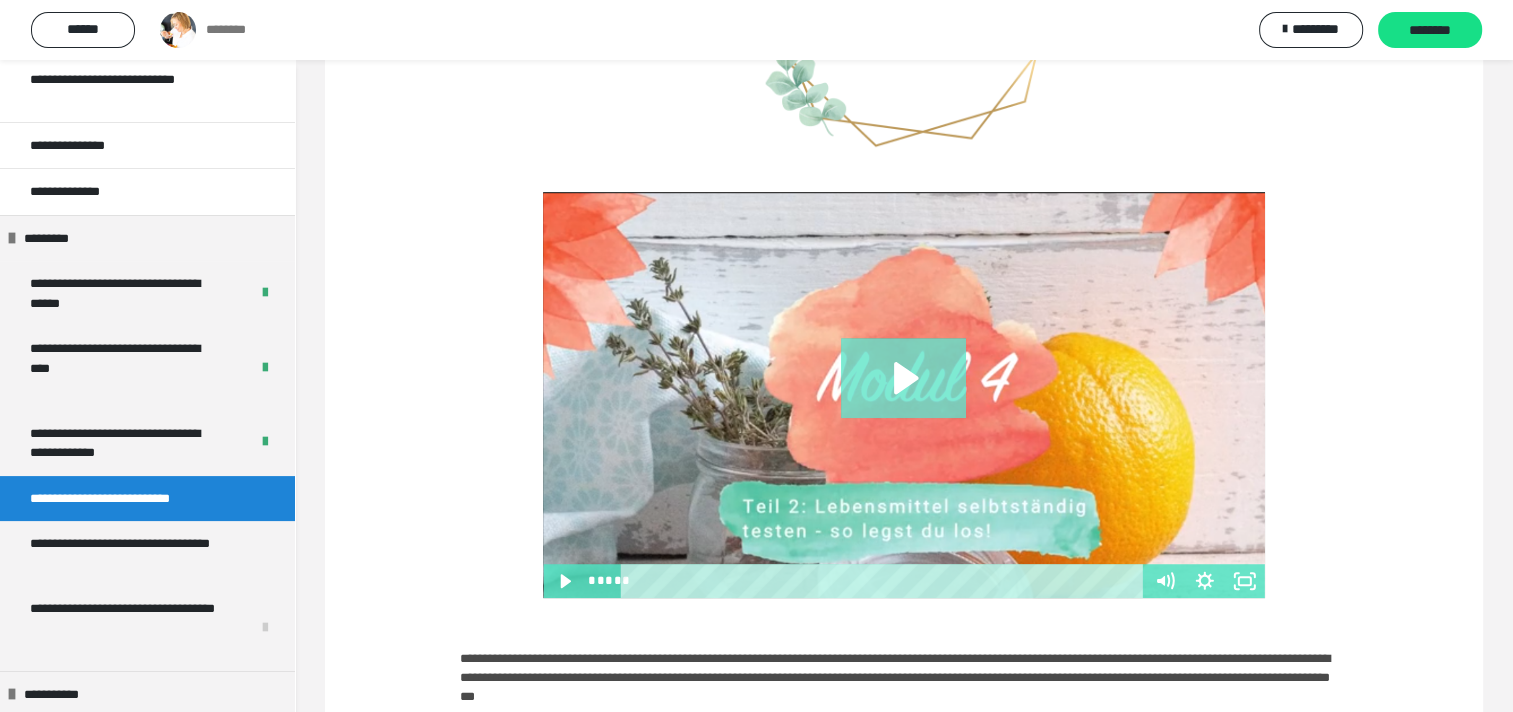 click 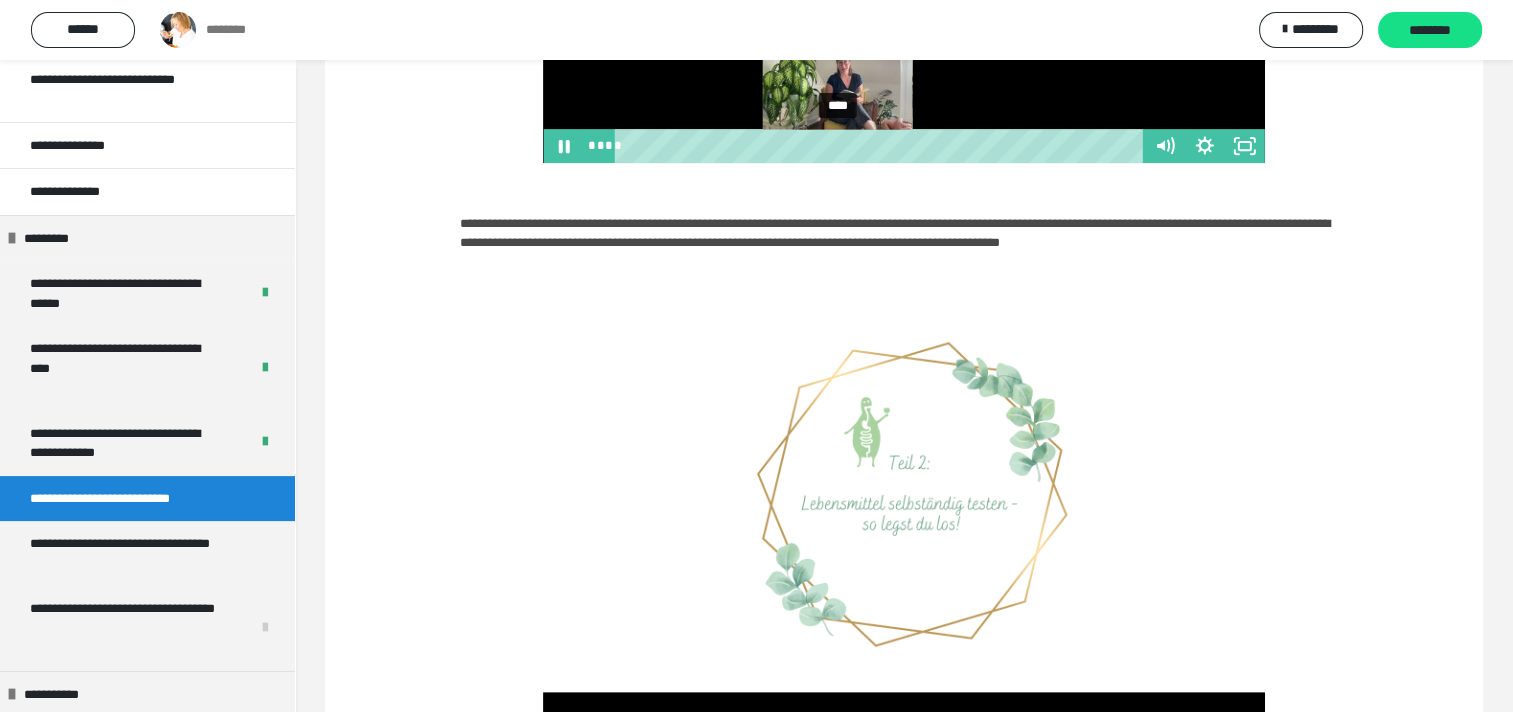 scroll, scrollTop: 500, scrollLeft: 0, axis: vertical 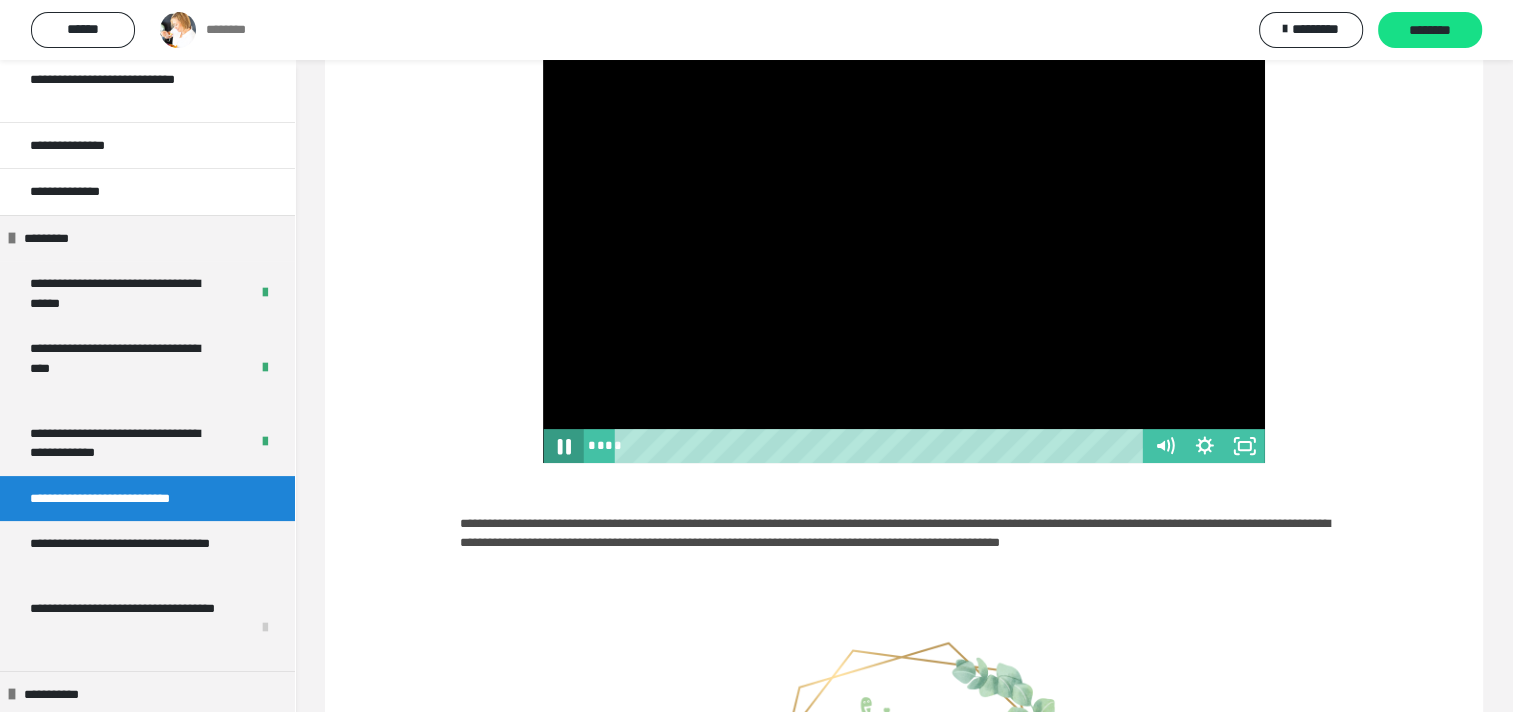 click 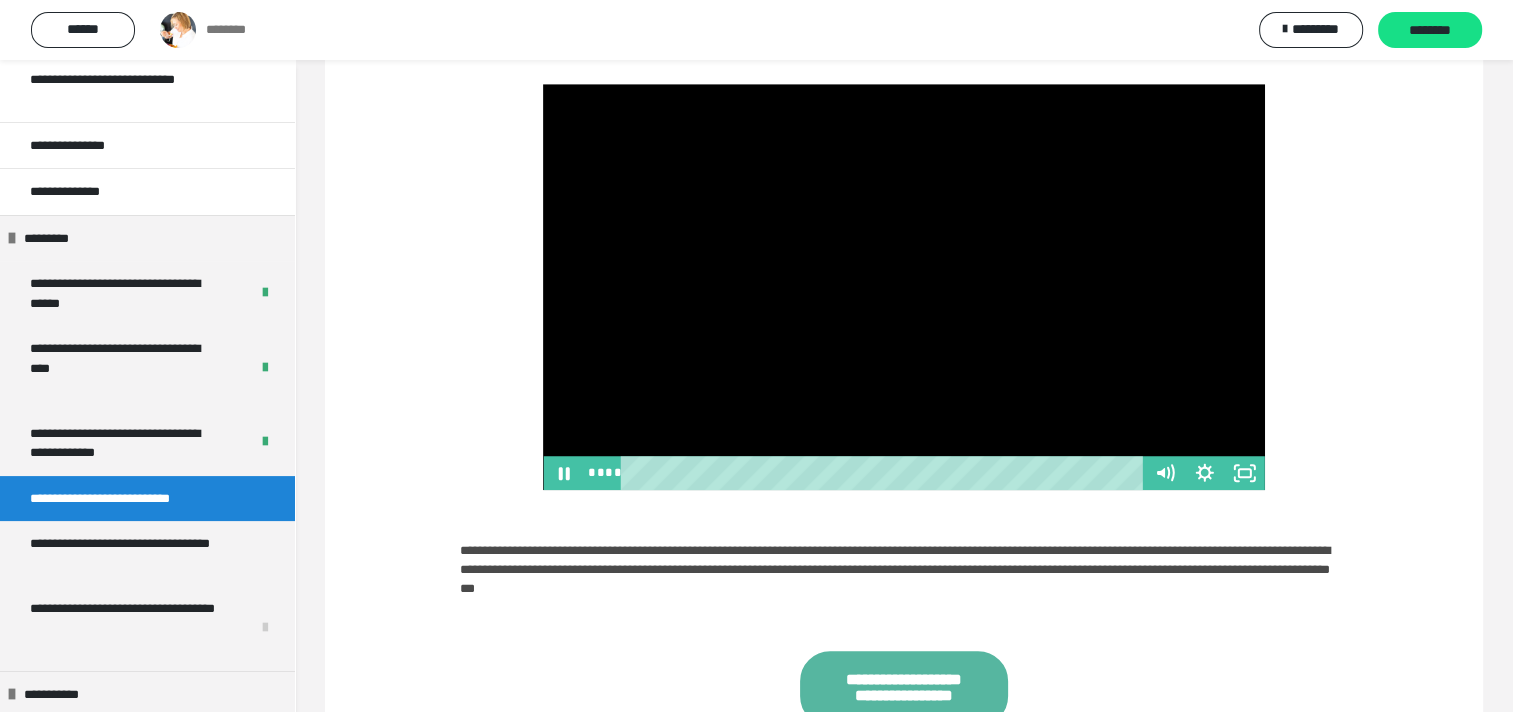 scroll, scrollTop: 1500, scrollLeft: 0, axis: vertical 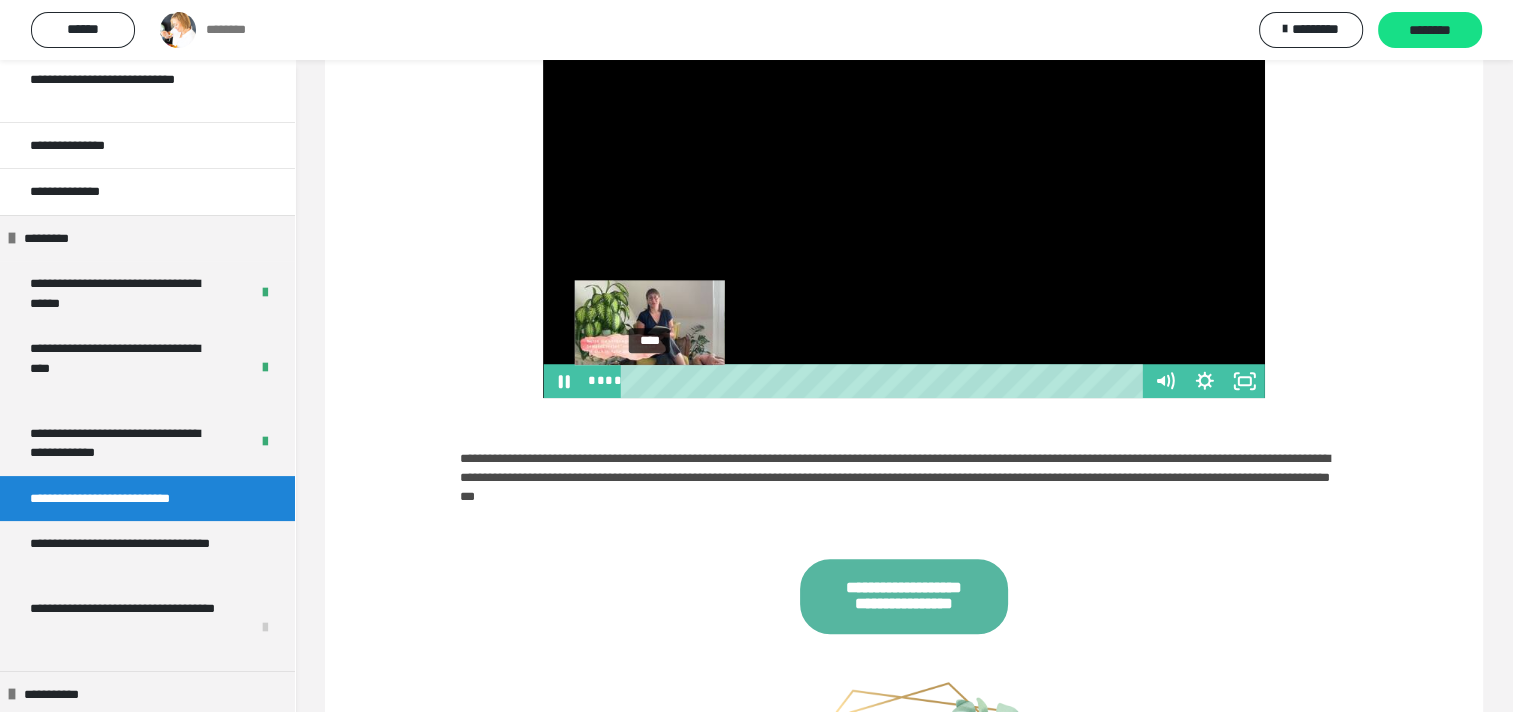 click at bounding box center [649, 381] 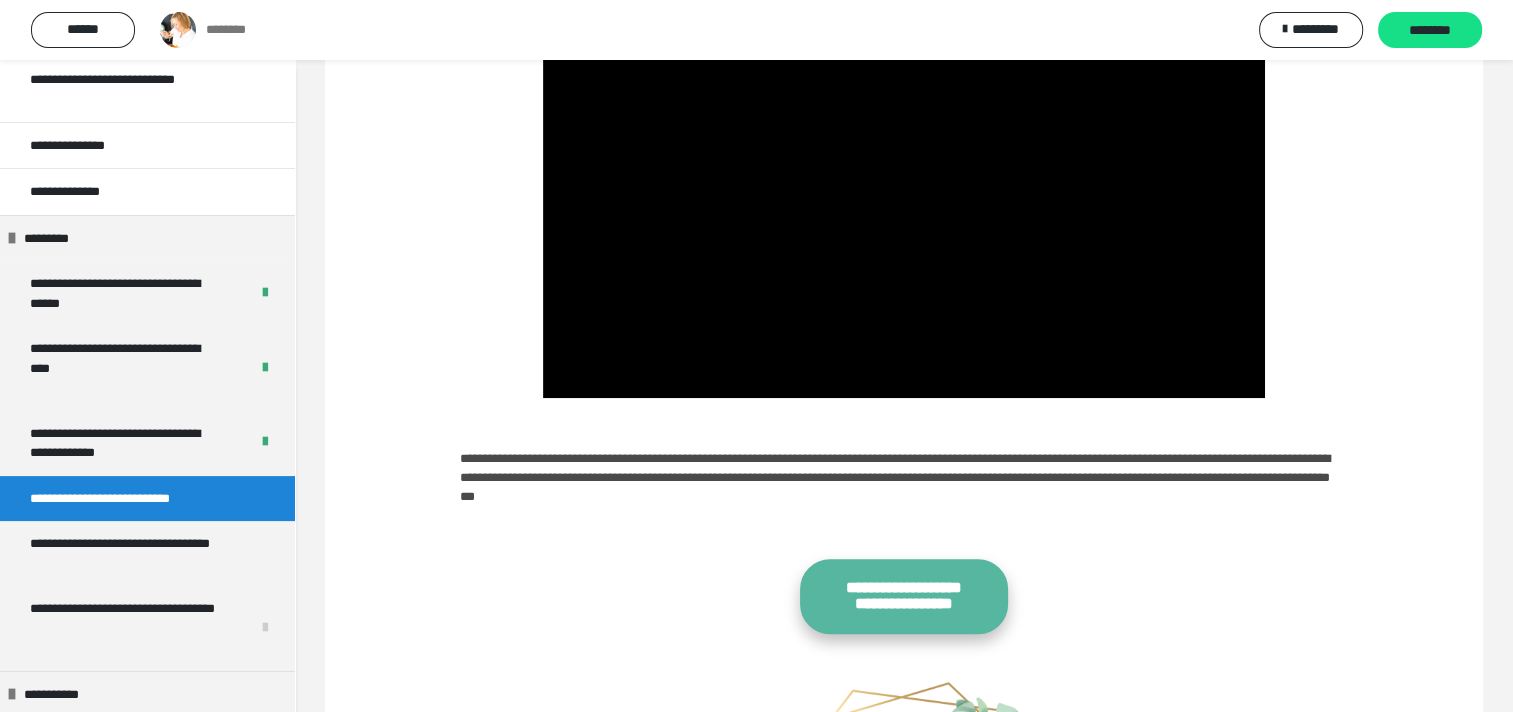 click on "**********" at bounding box center (904, 596) 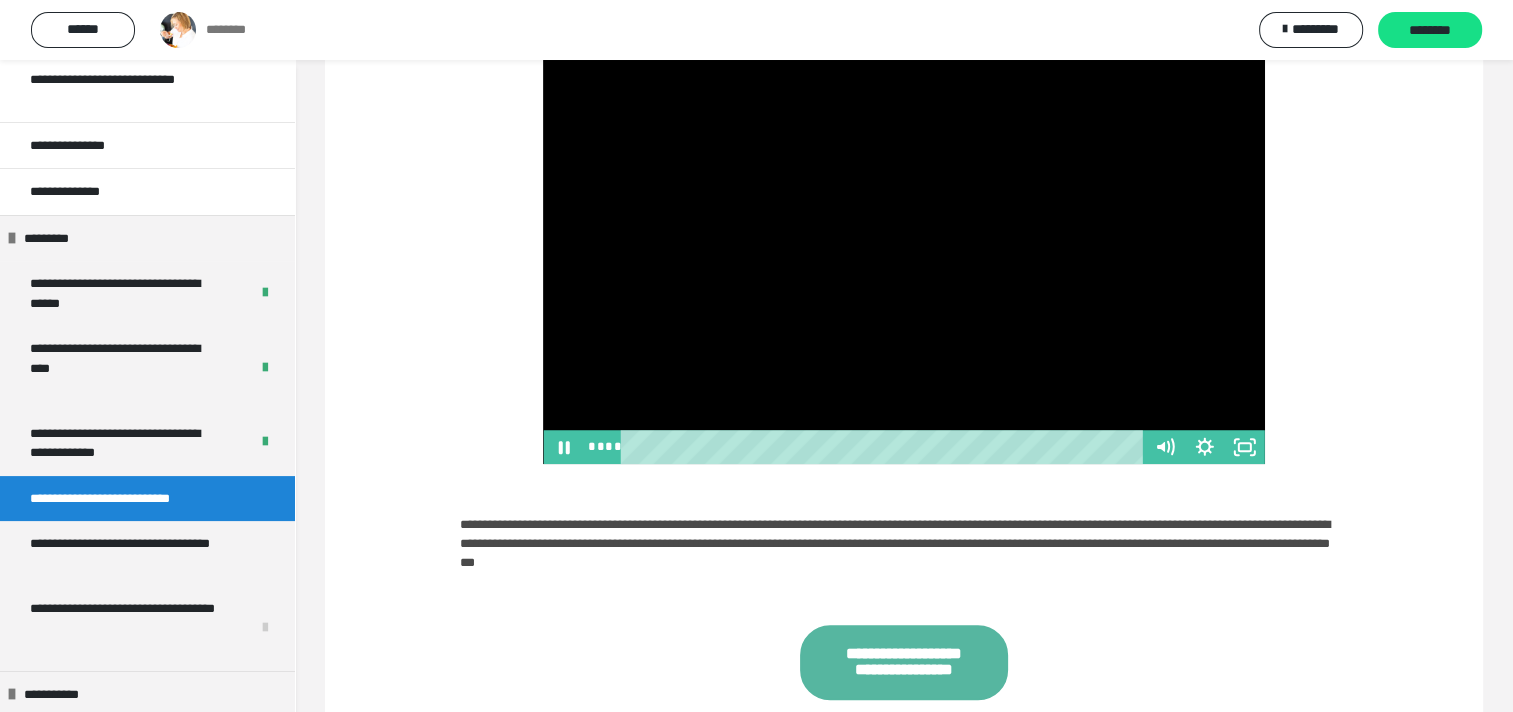 scroll, scrollTop: 1400, scrollLeft: 0, axis: vertical 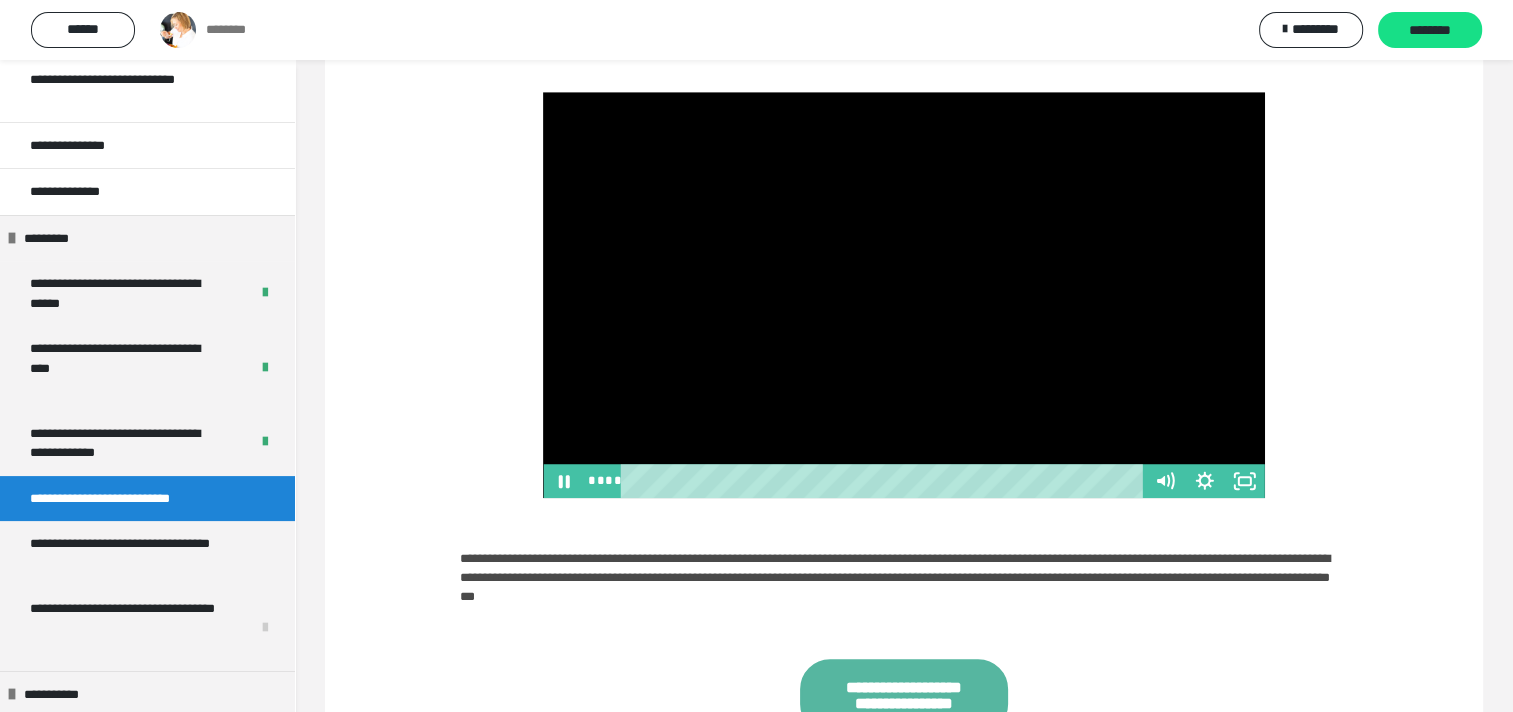 click at bounding box center (903, 295) 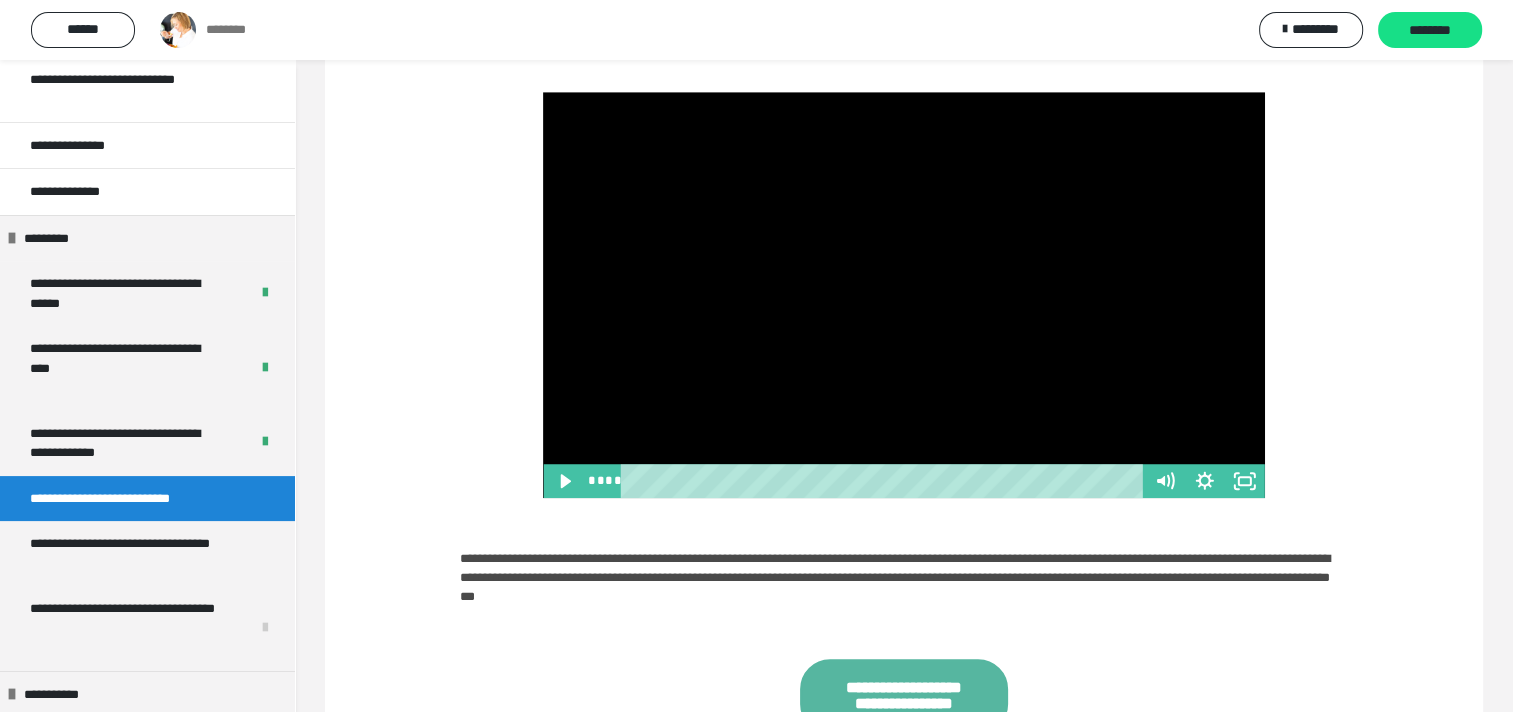 click at bounding box center (903, 295) 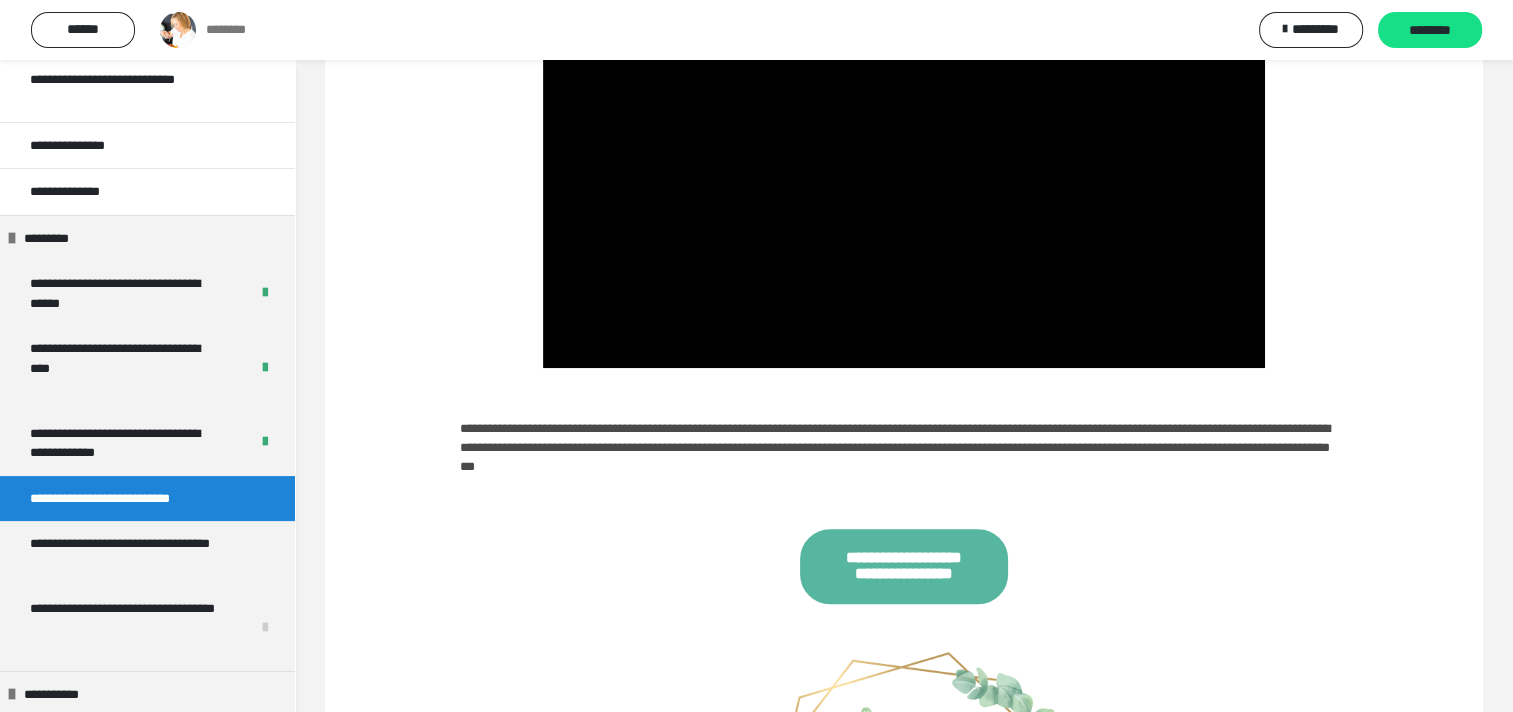 scroll, scrollTop: 1400, scrollLeft: 0, axis: vertical 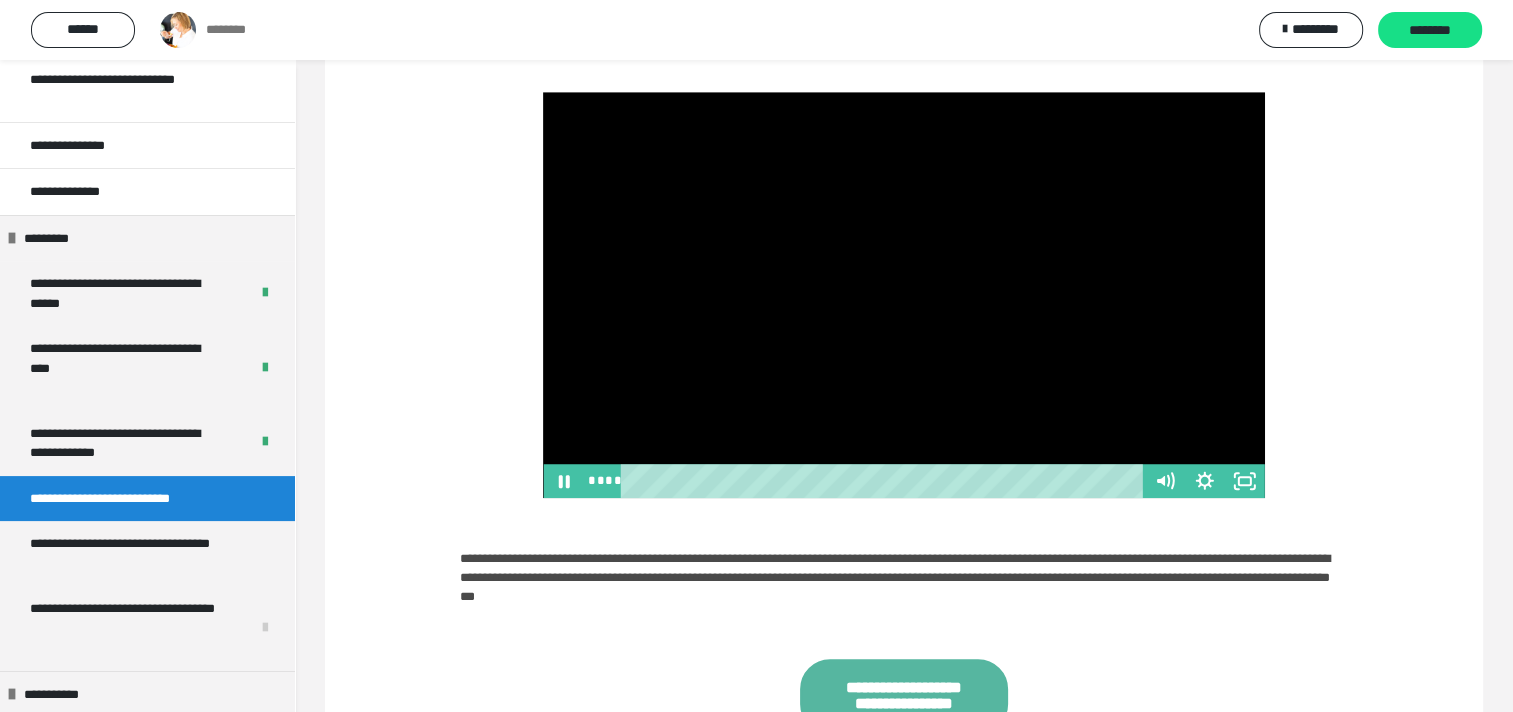 click at bounding box center (903, 295) 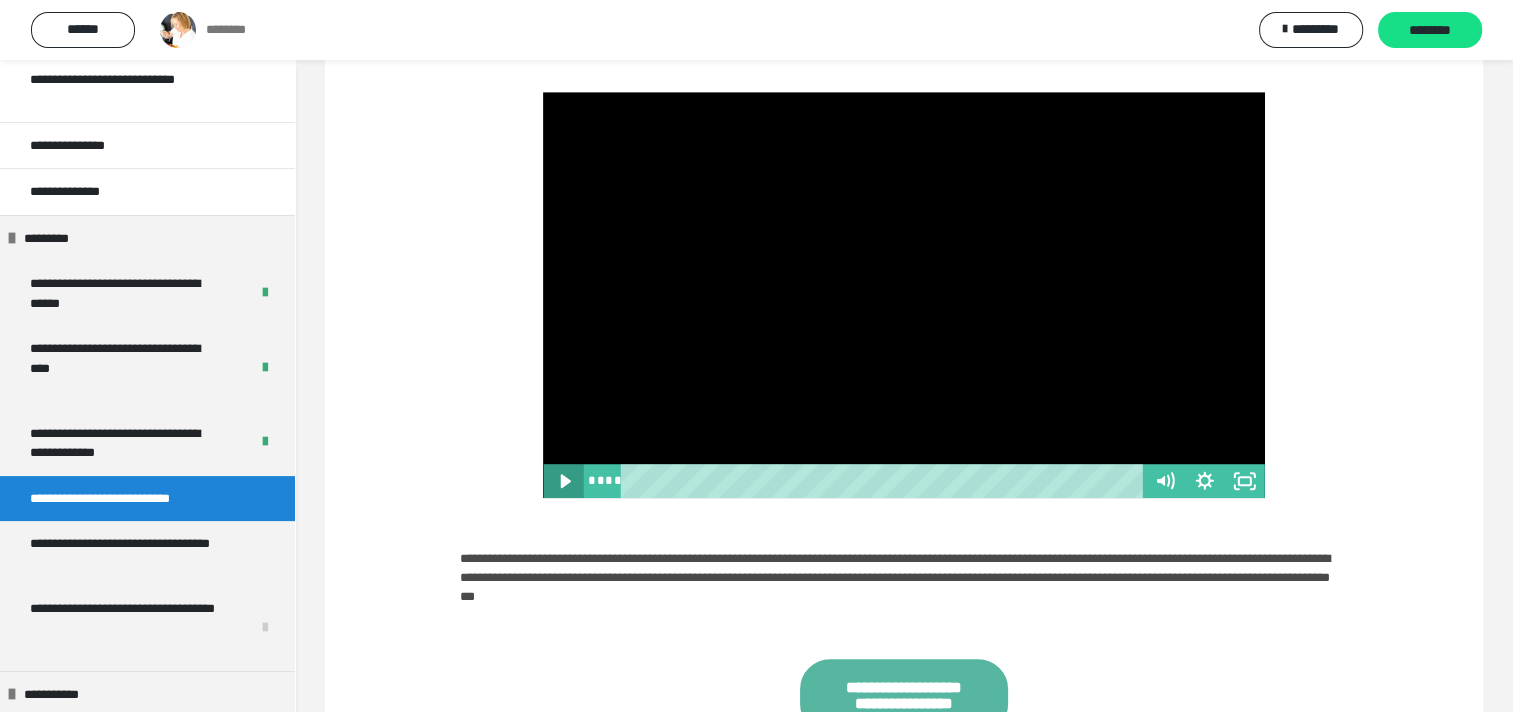 click 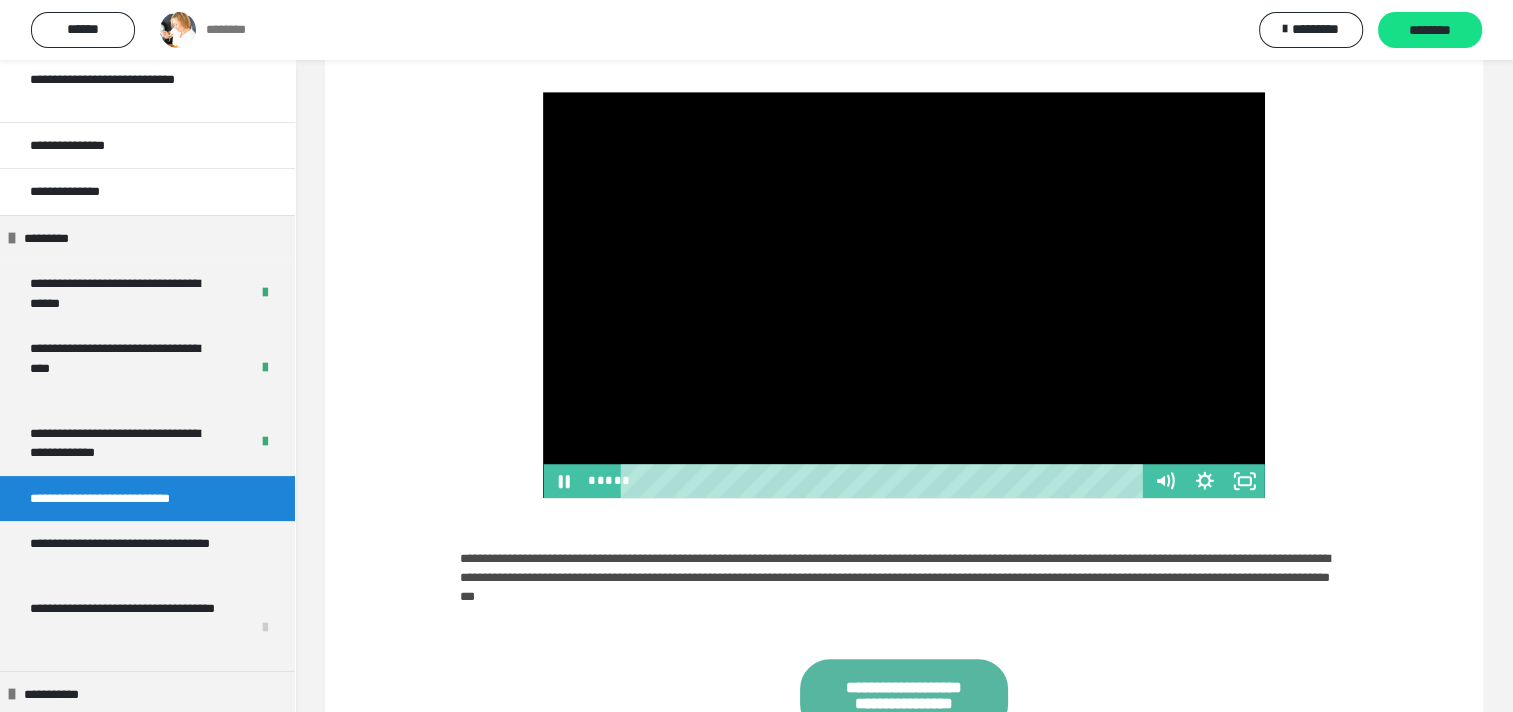 click at bounding box center [903, 295] 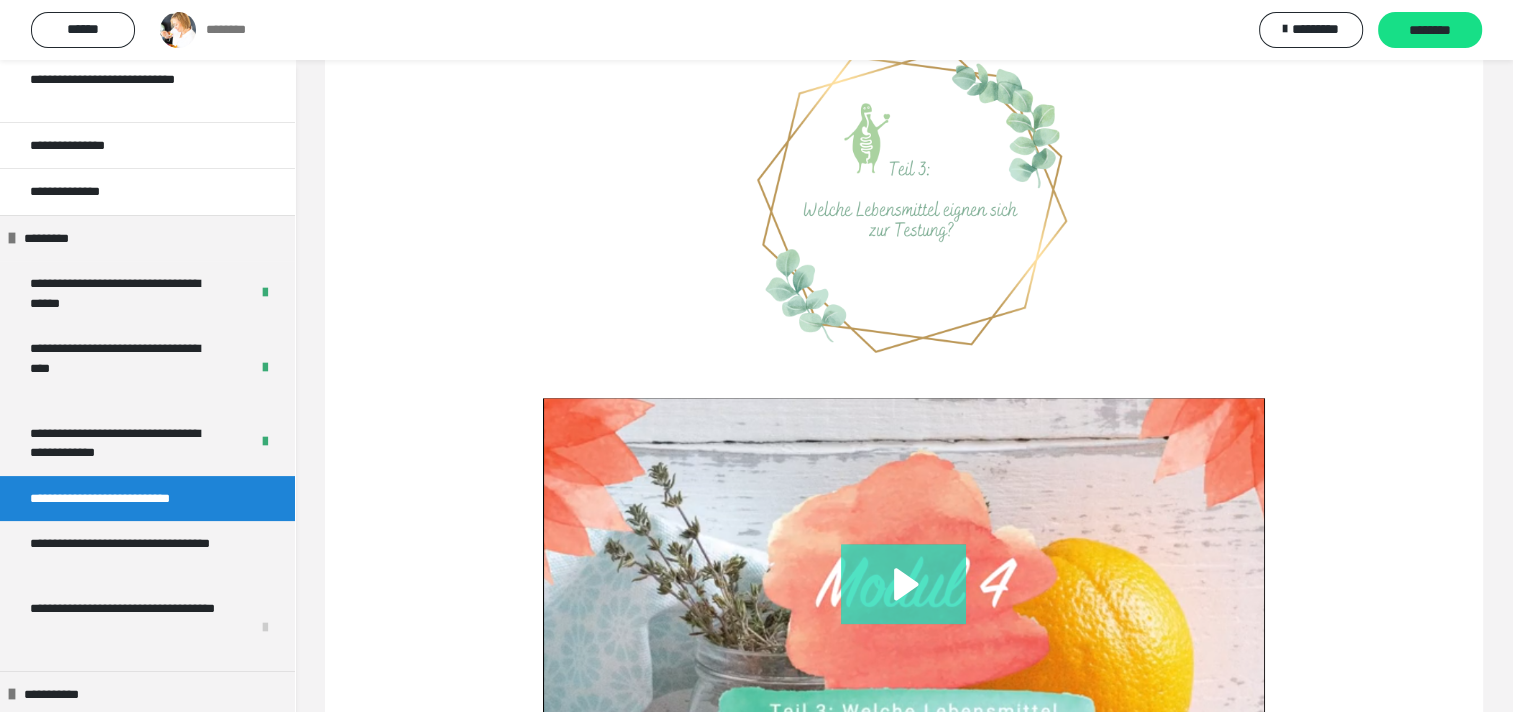 scroll, scrollTop: 2300, scrollLeft: 0, axis: vertical 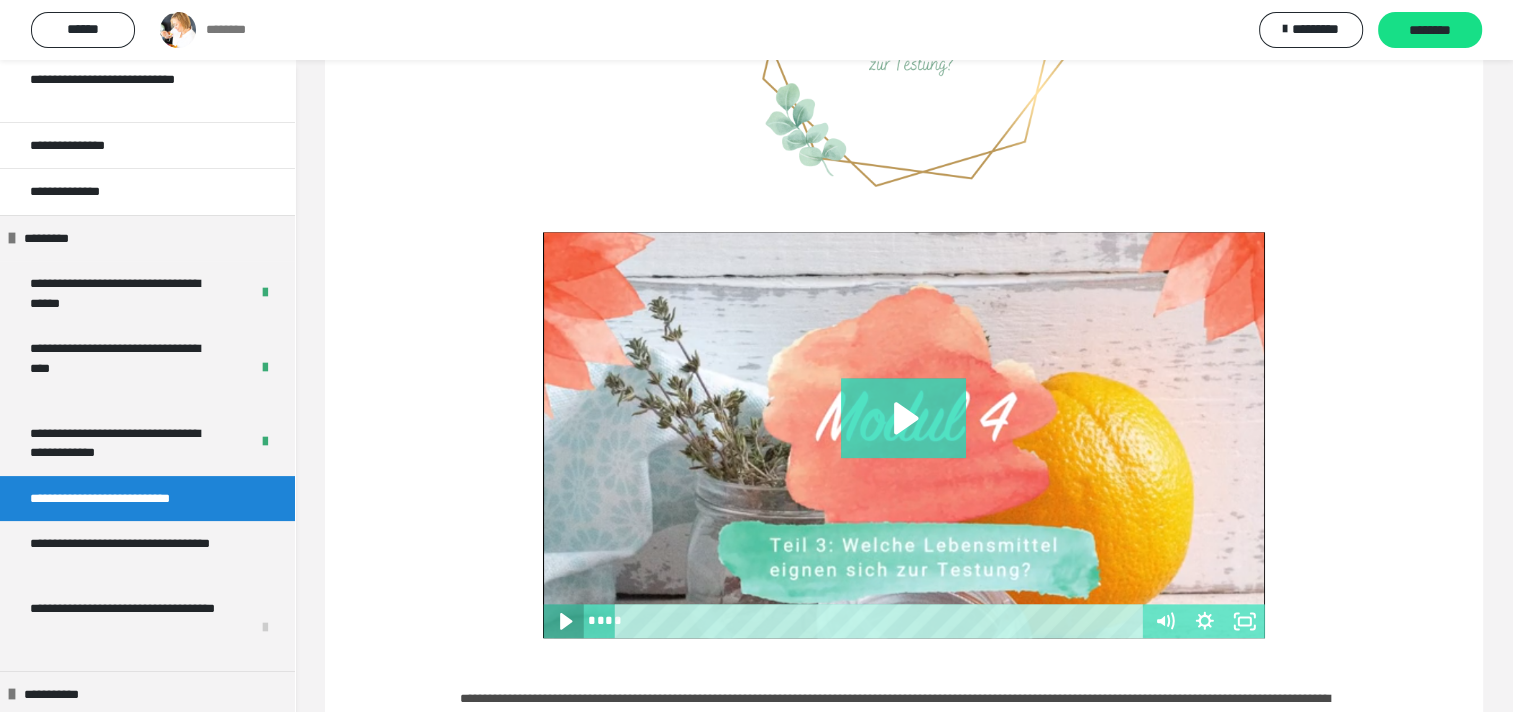 click 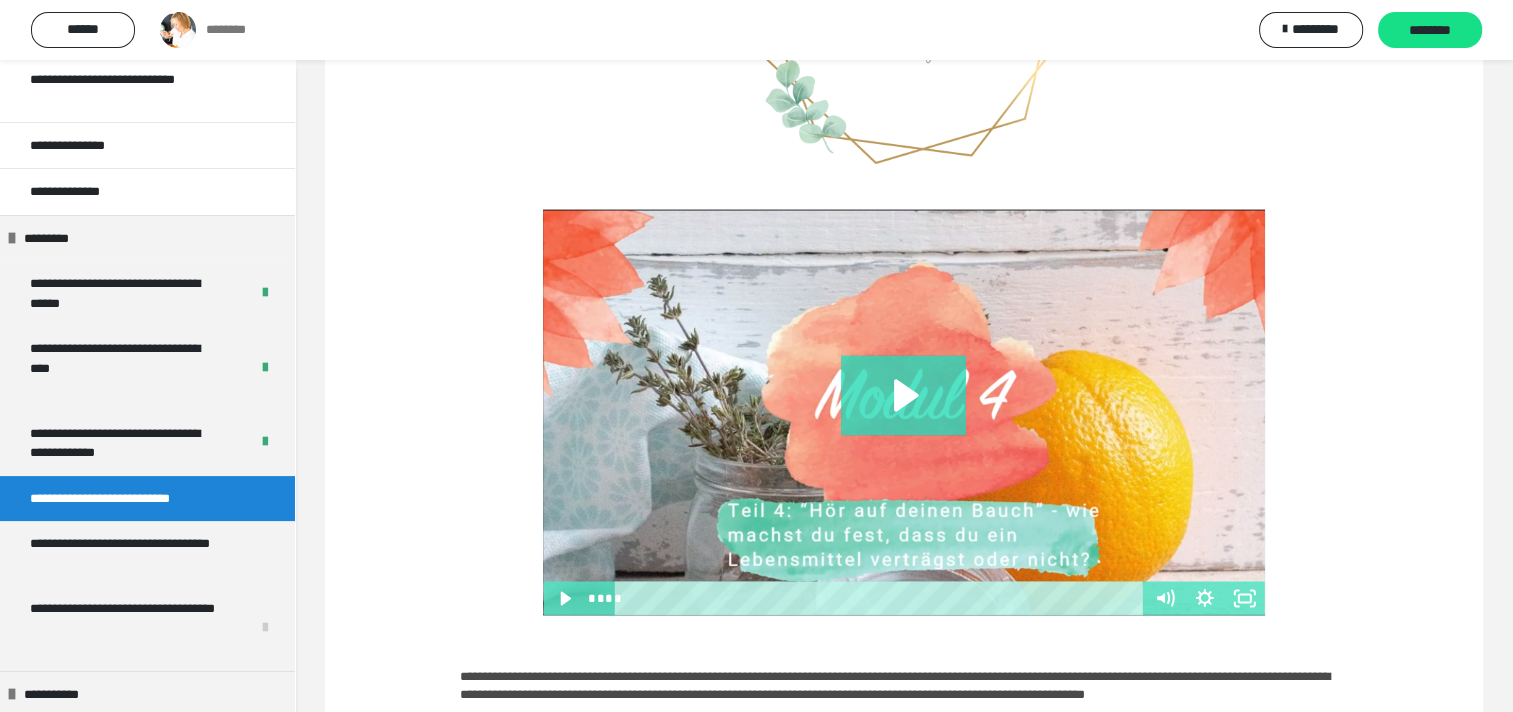 scroll, scrollTop: 3200, scrollLeft: 0, axis: vertical 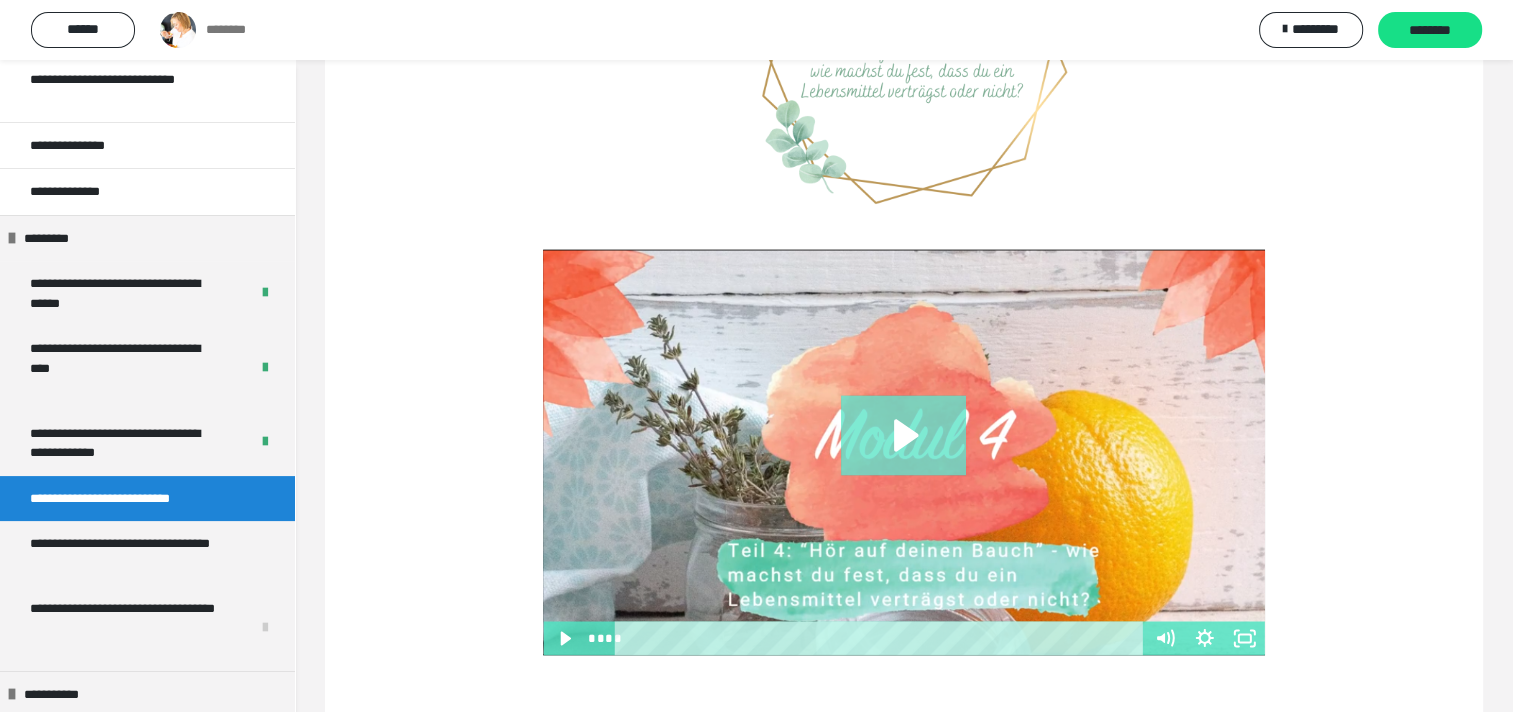 click 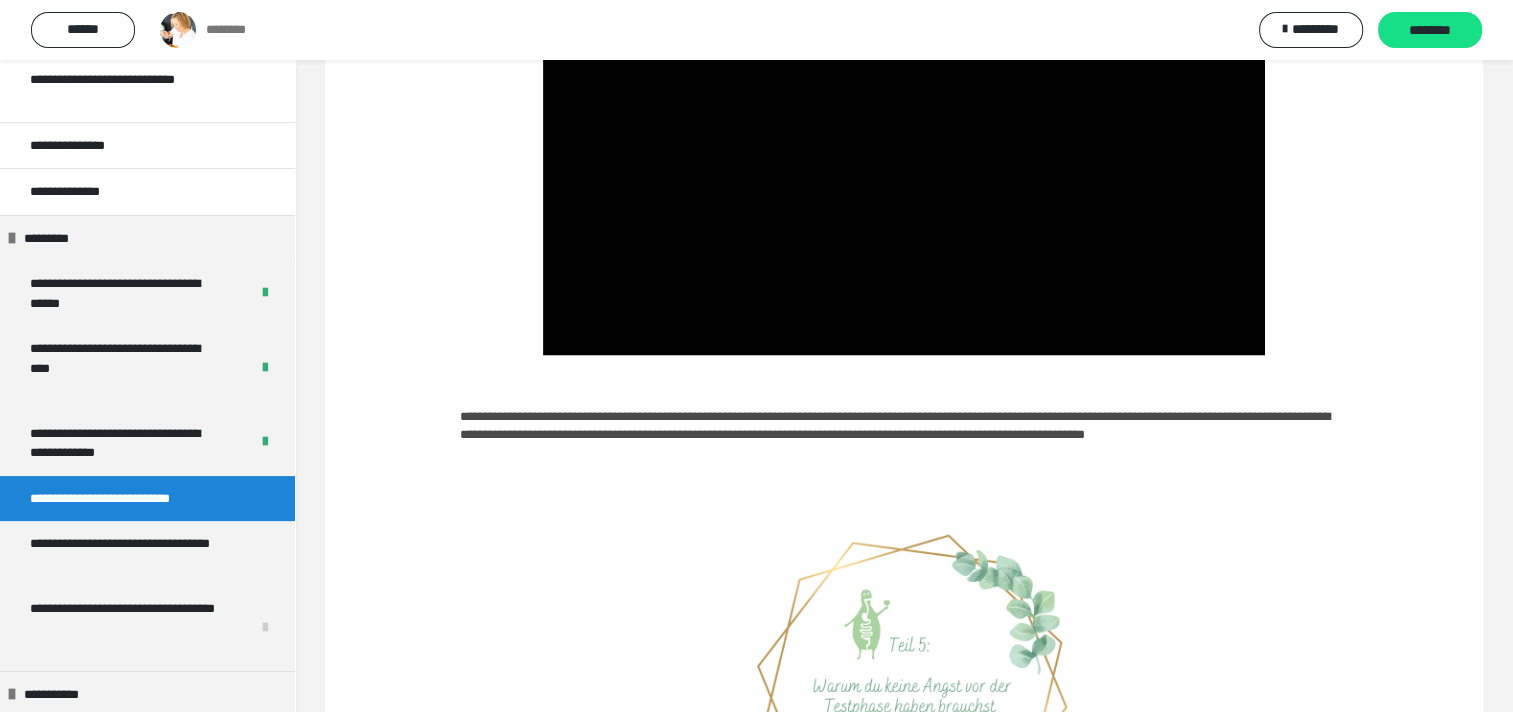 scroll, scrollTop: 3400, scrollLeft: 0, axis: vertical 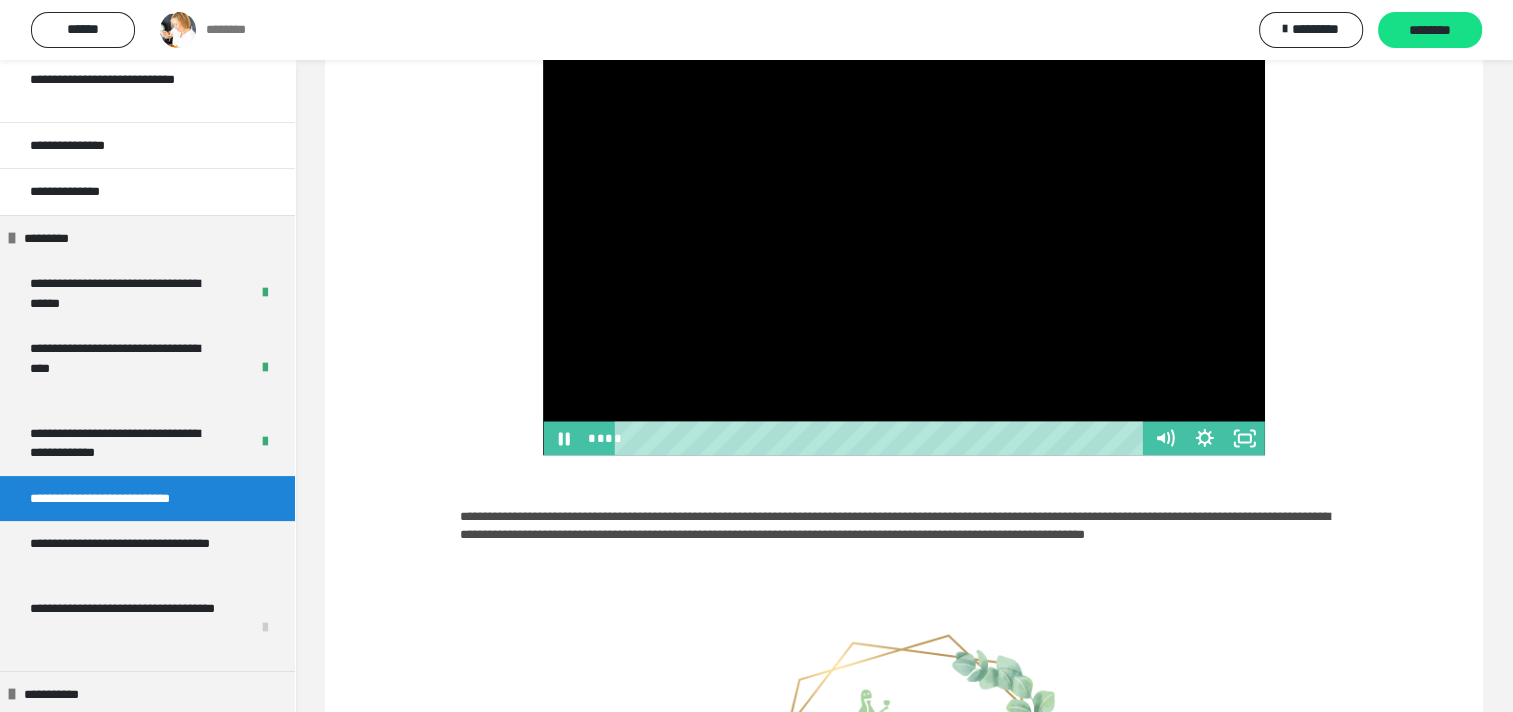 click at bounding box center [903, 252] 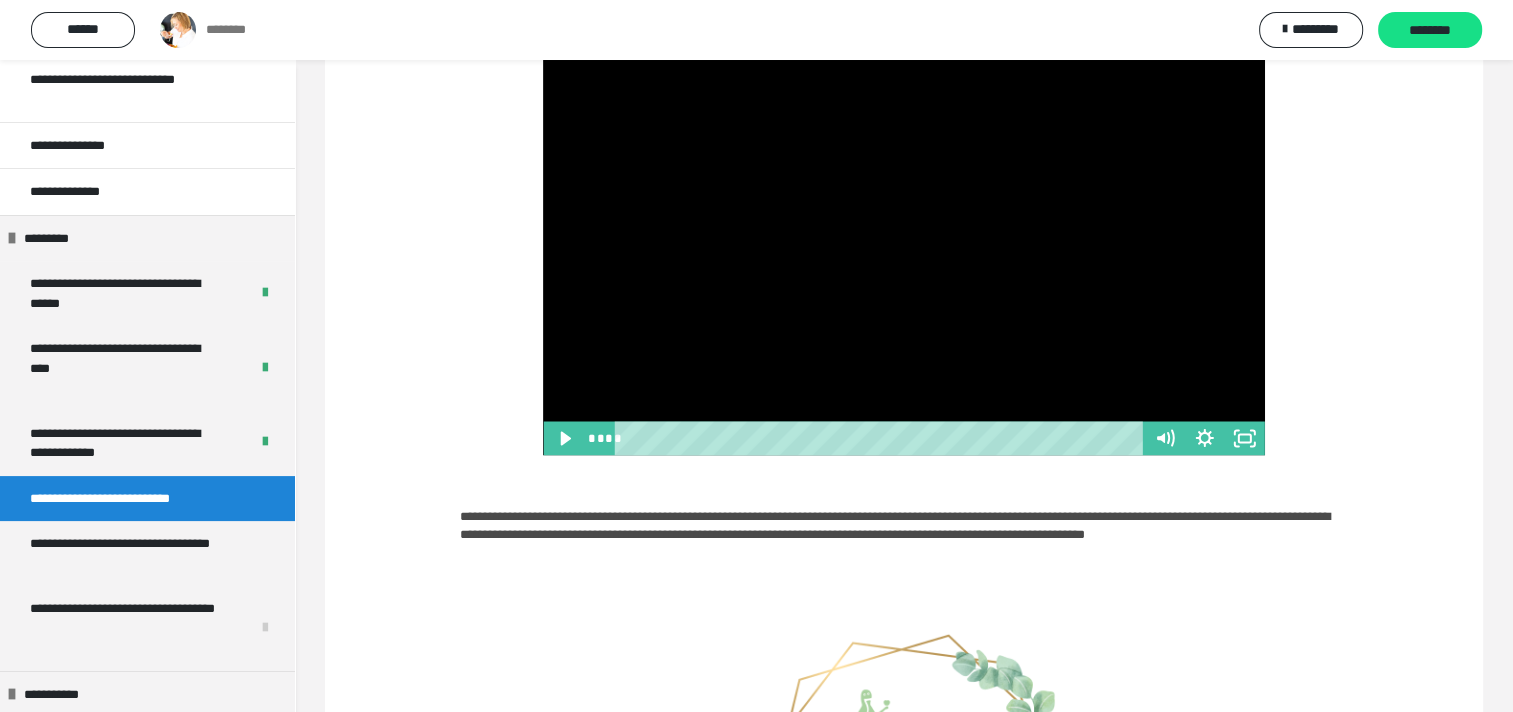click at bounding box center [903, 252] 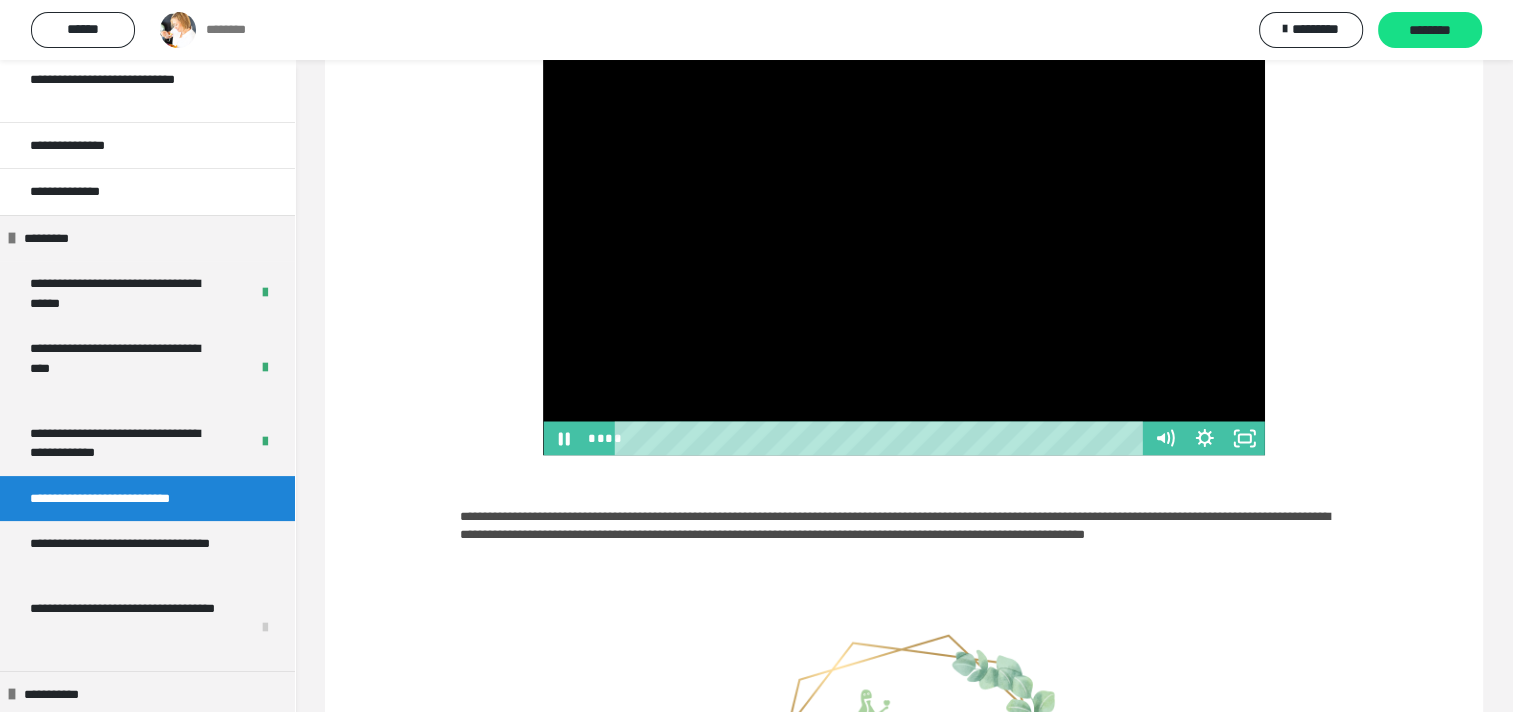 click at bounding box center [903, 252] 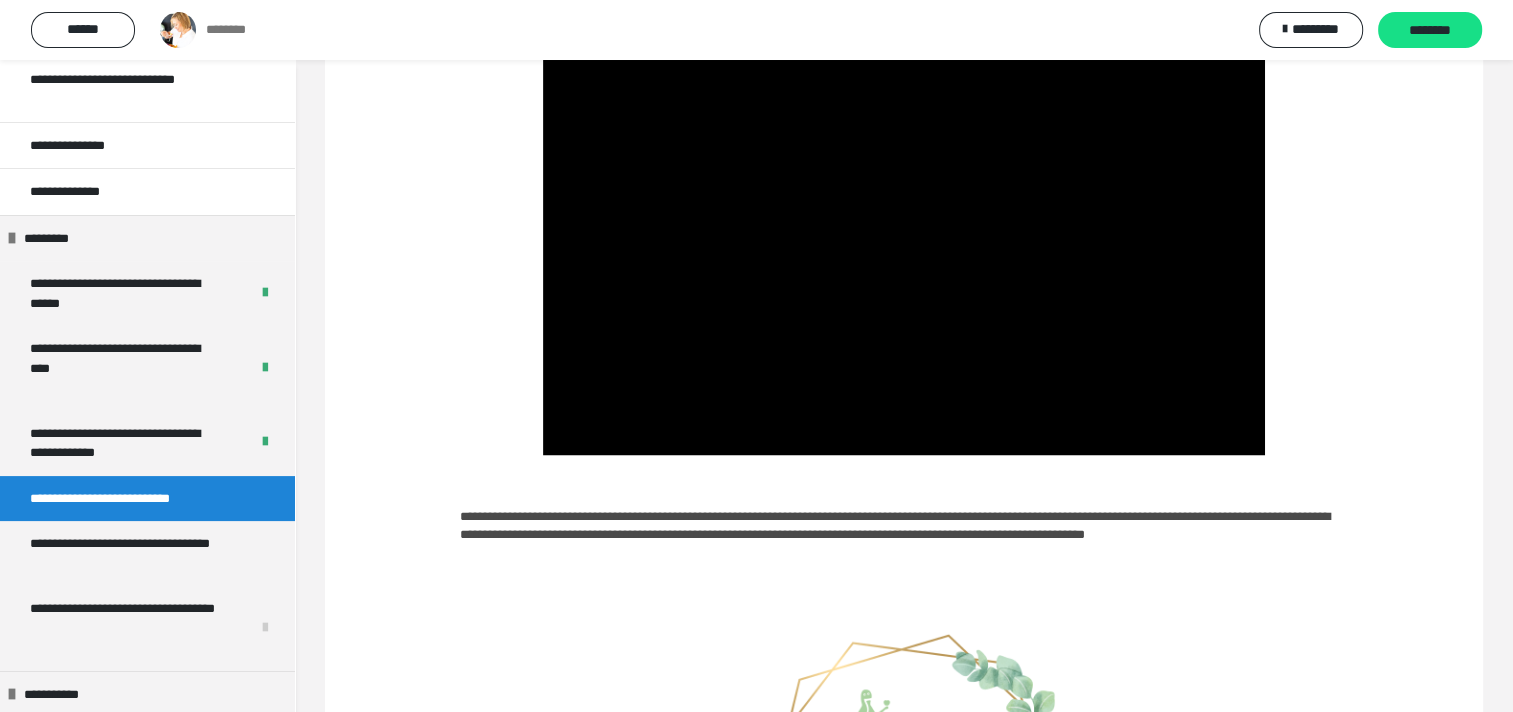 click at bounding box center (903, 252) 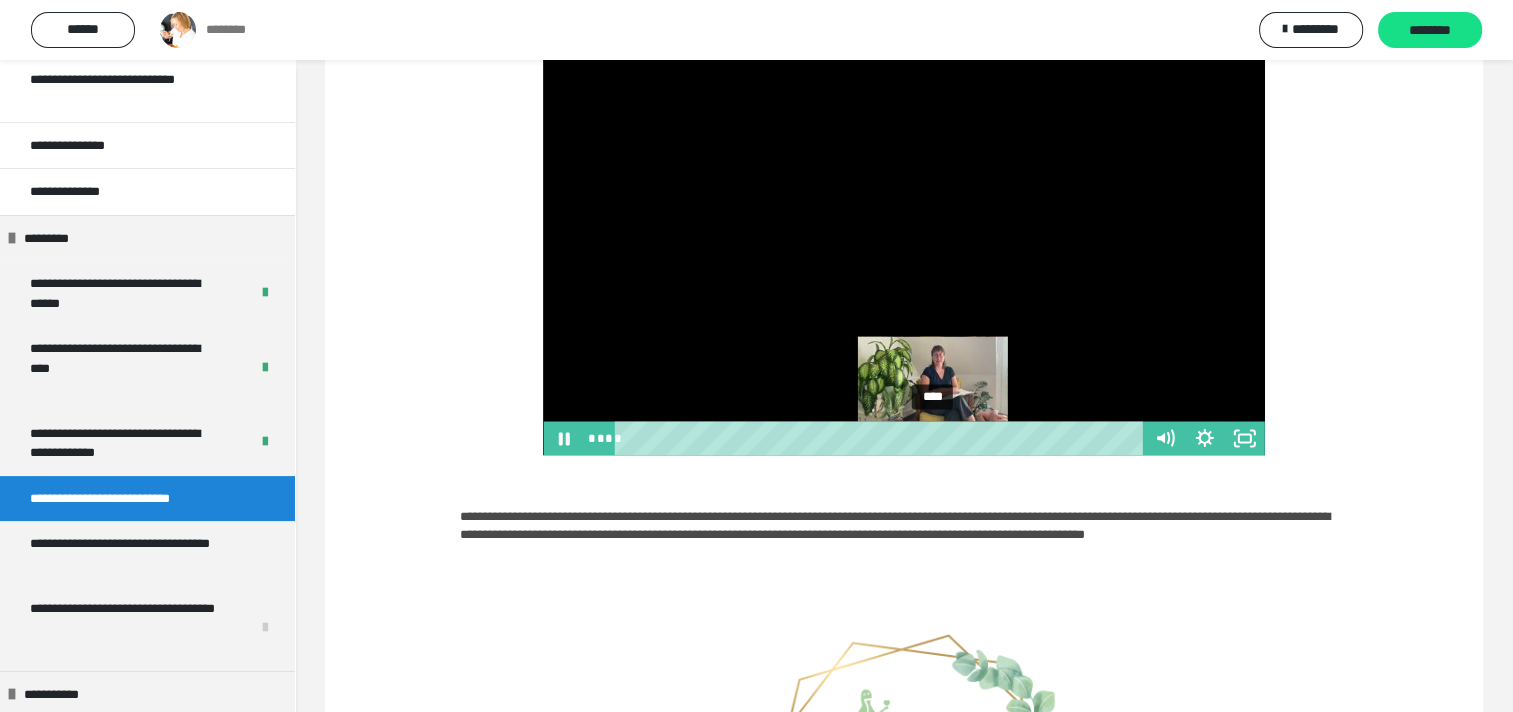 drag, startPoint x: 963, startPoint y: 438, endPoint x: 932, endPoint y: 440, distance: 31.06445 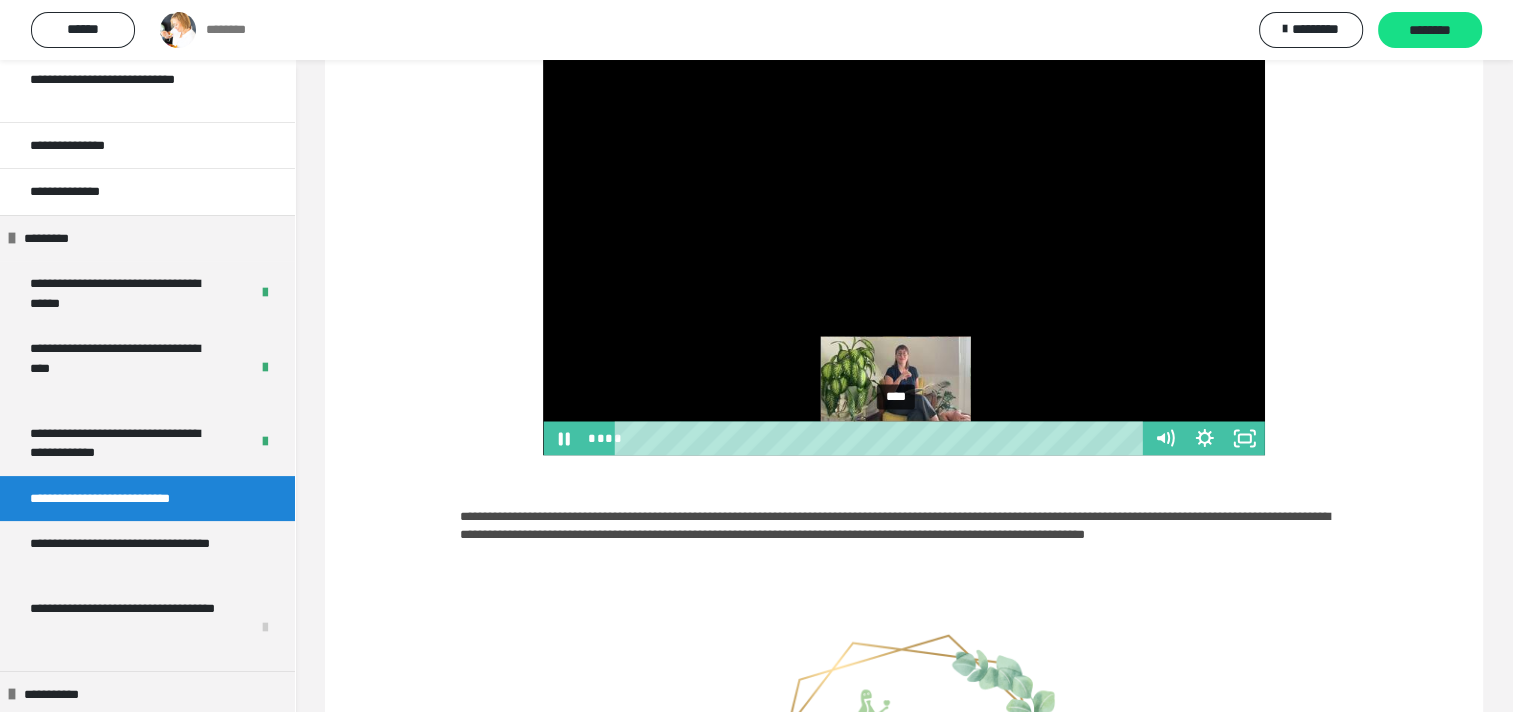 drag, startPoint x: 929, startPoint y: 436, endPoint x: 896, endPoint y: 438, distance: 33.06055 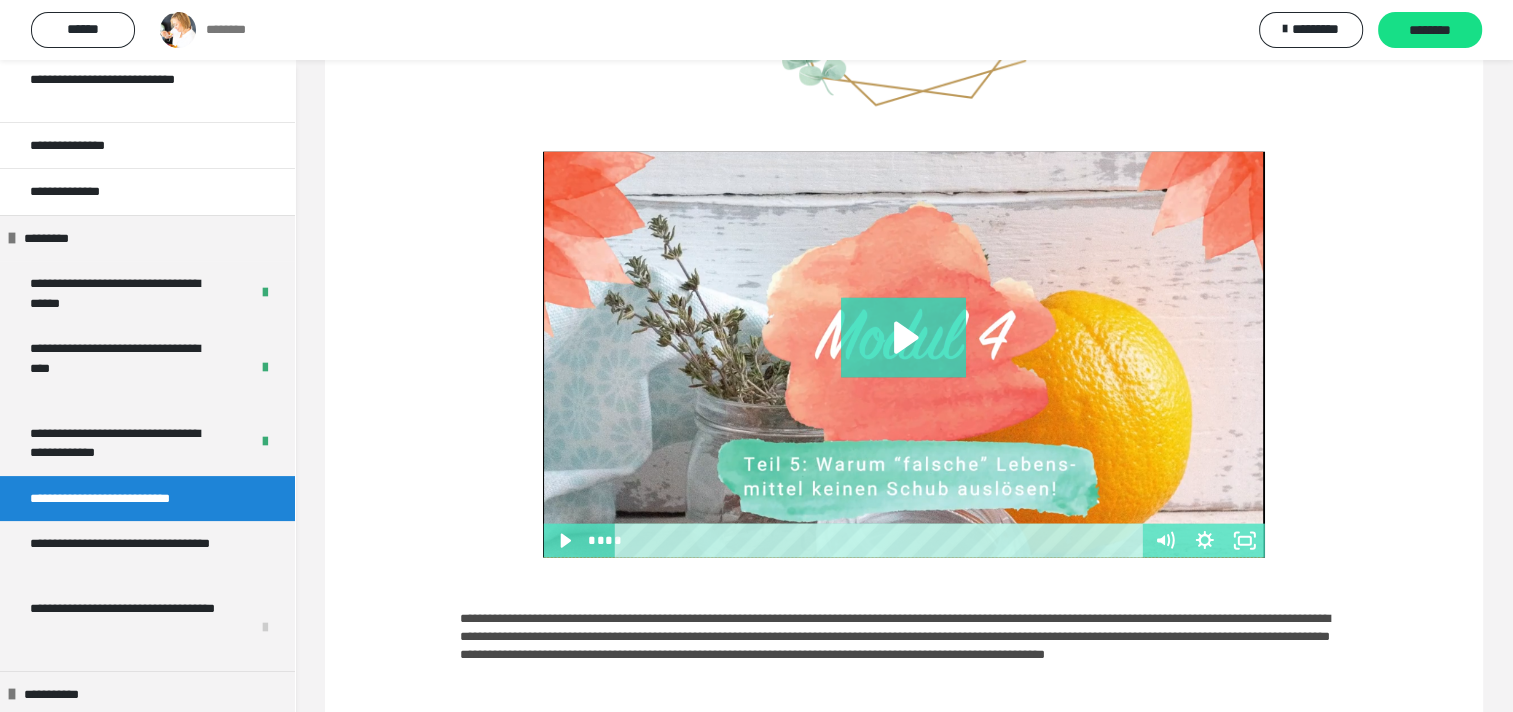 scroll, scrollTop: 4140, scrollLeft: 0, axis: vertical 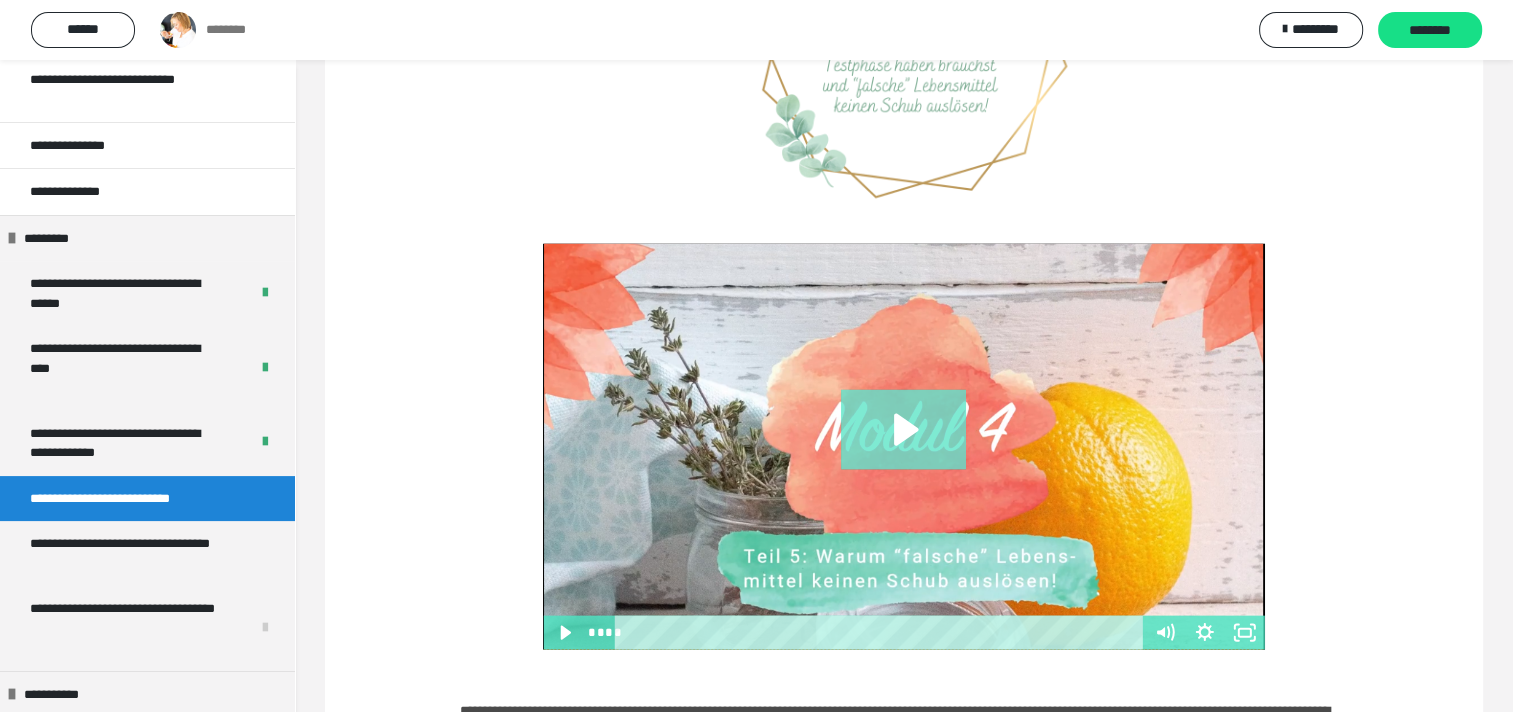 click 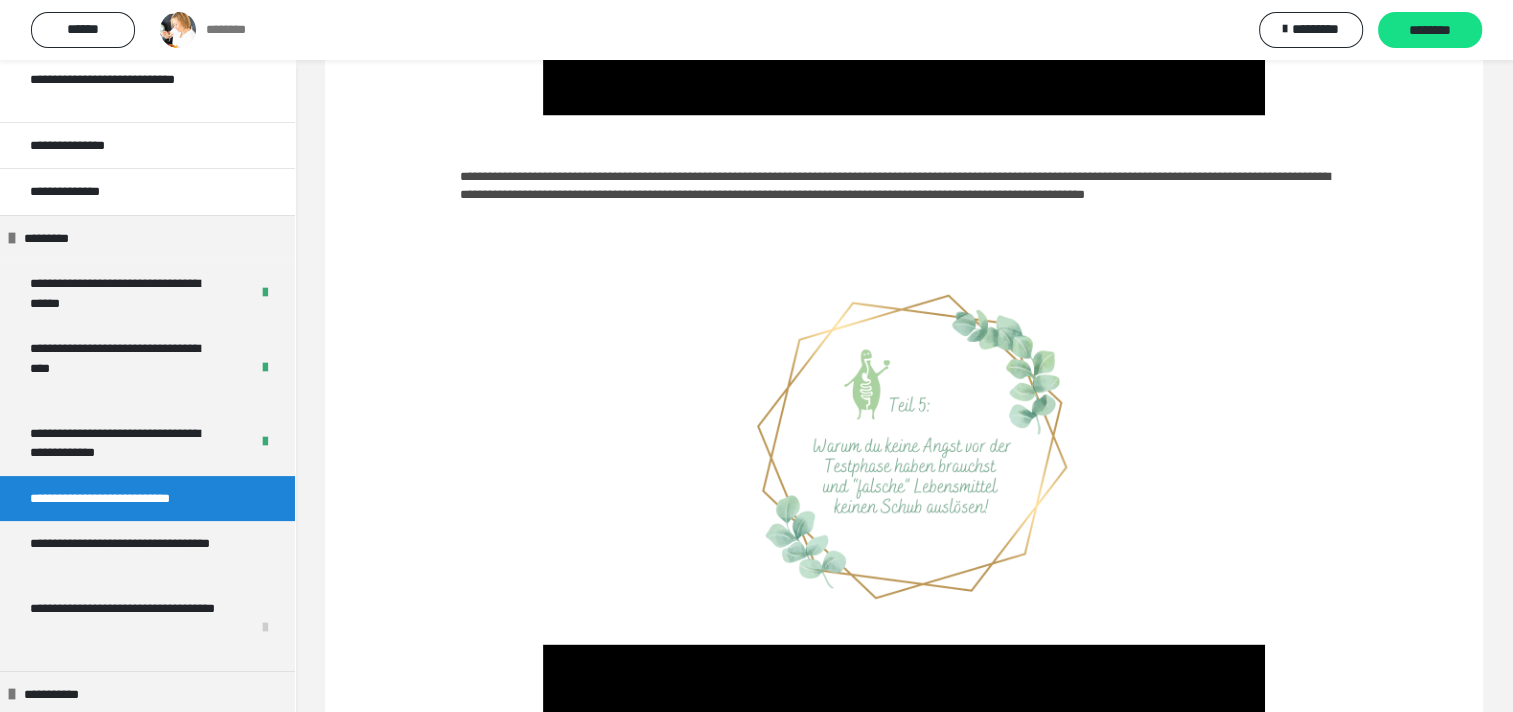 scroll, scrollTop: 3240, scrollLeft: 0, axis: vertical 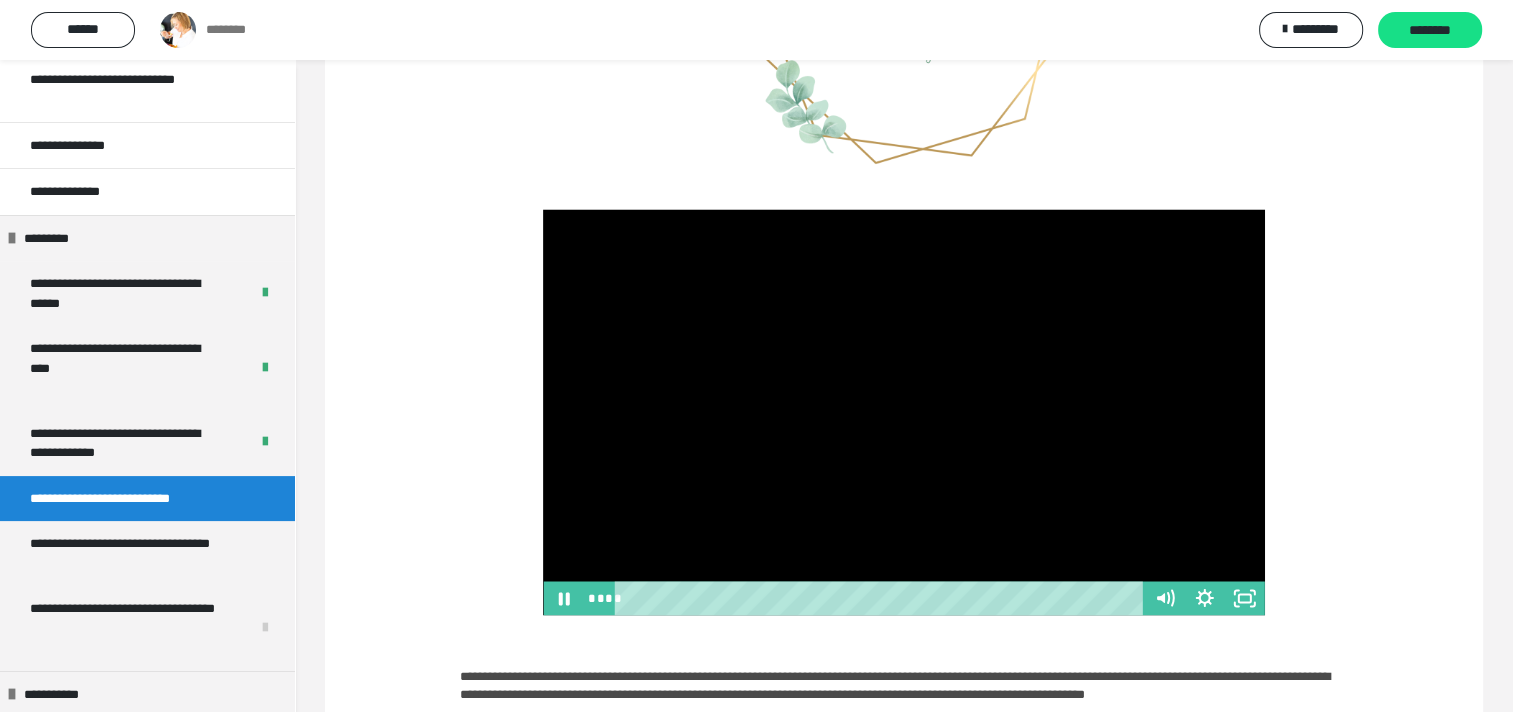 click at bounding box center (903, 412) 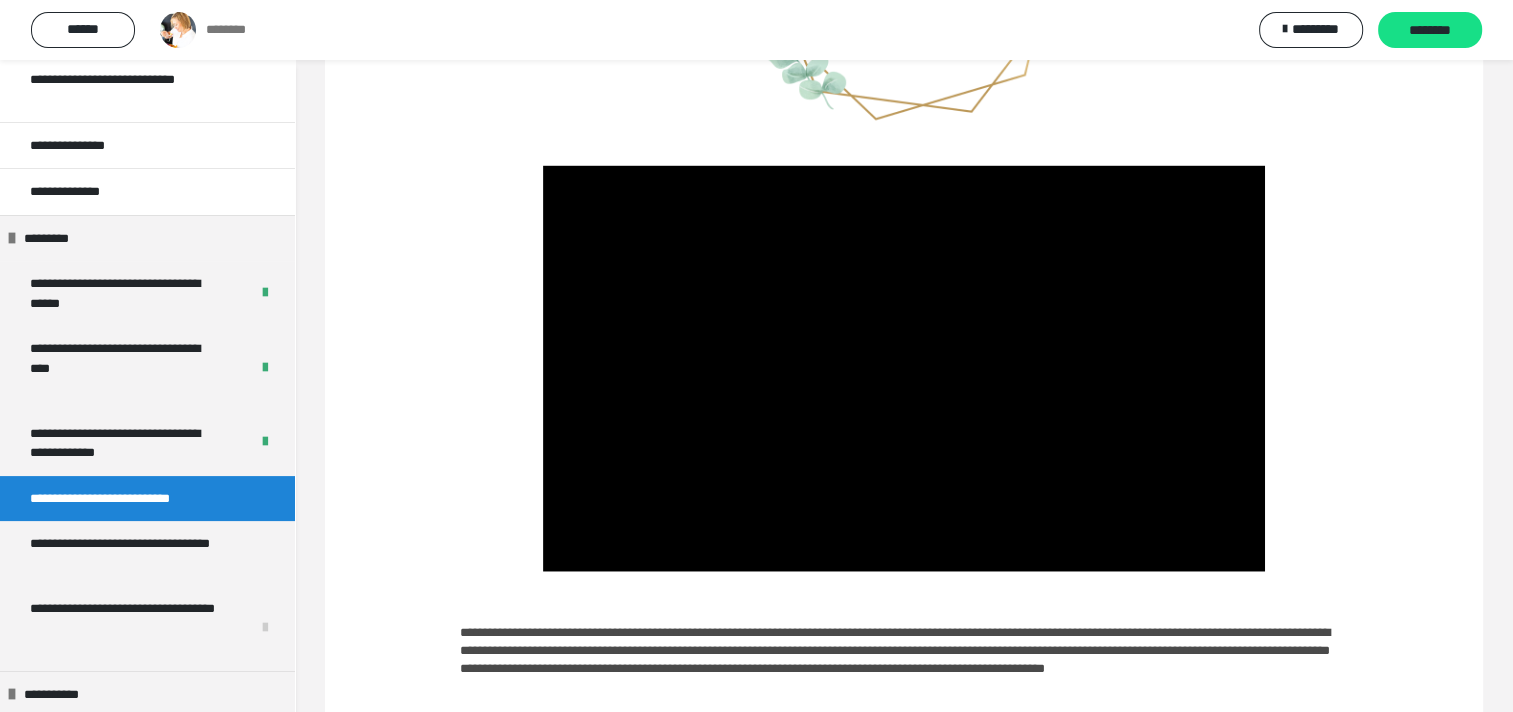 scroll, scrollTop: 4240, scrollLeft: 0, axis: vertical 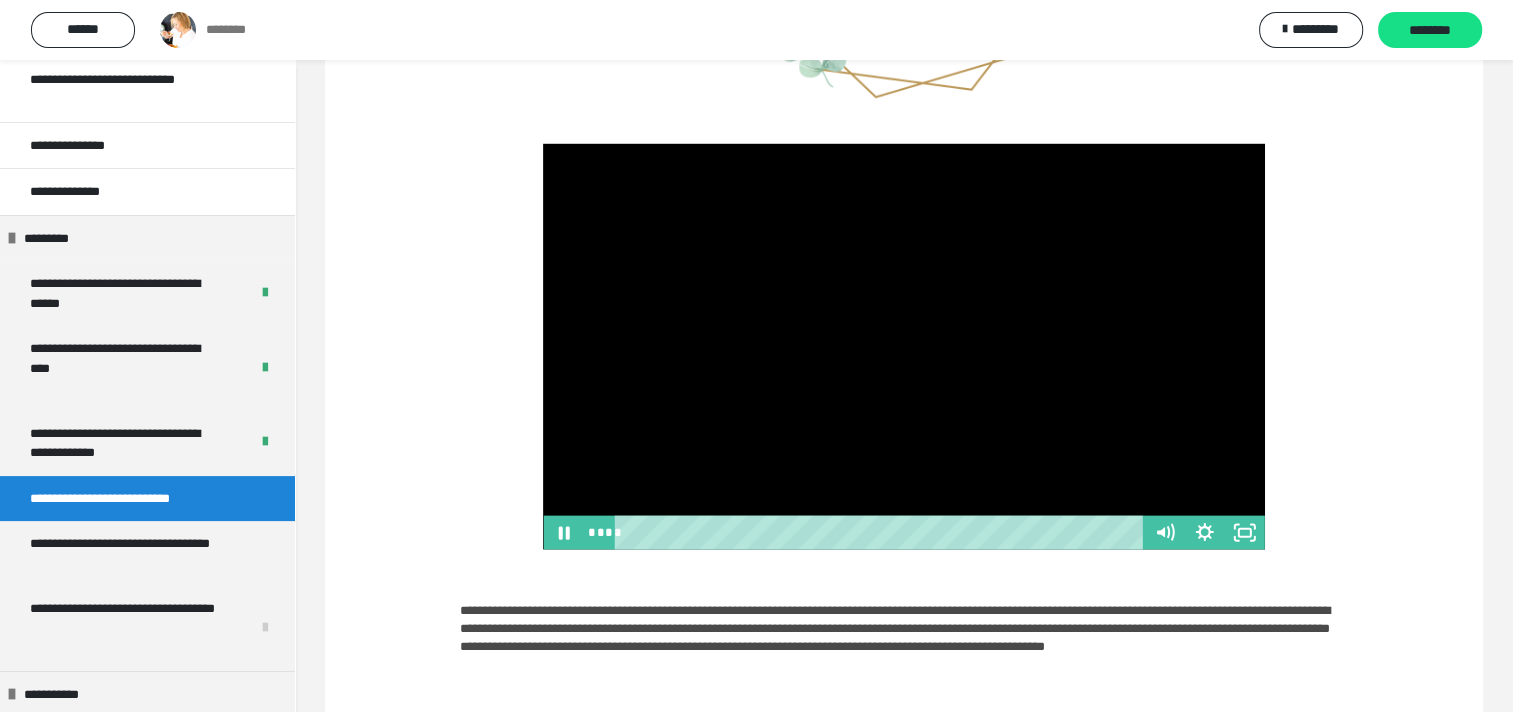click at bounding box center [903, 347] 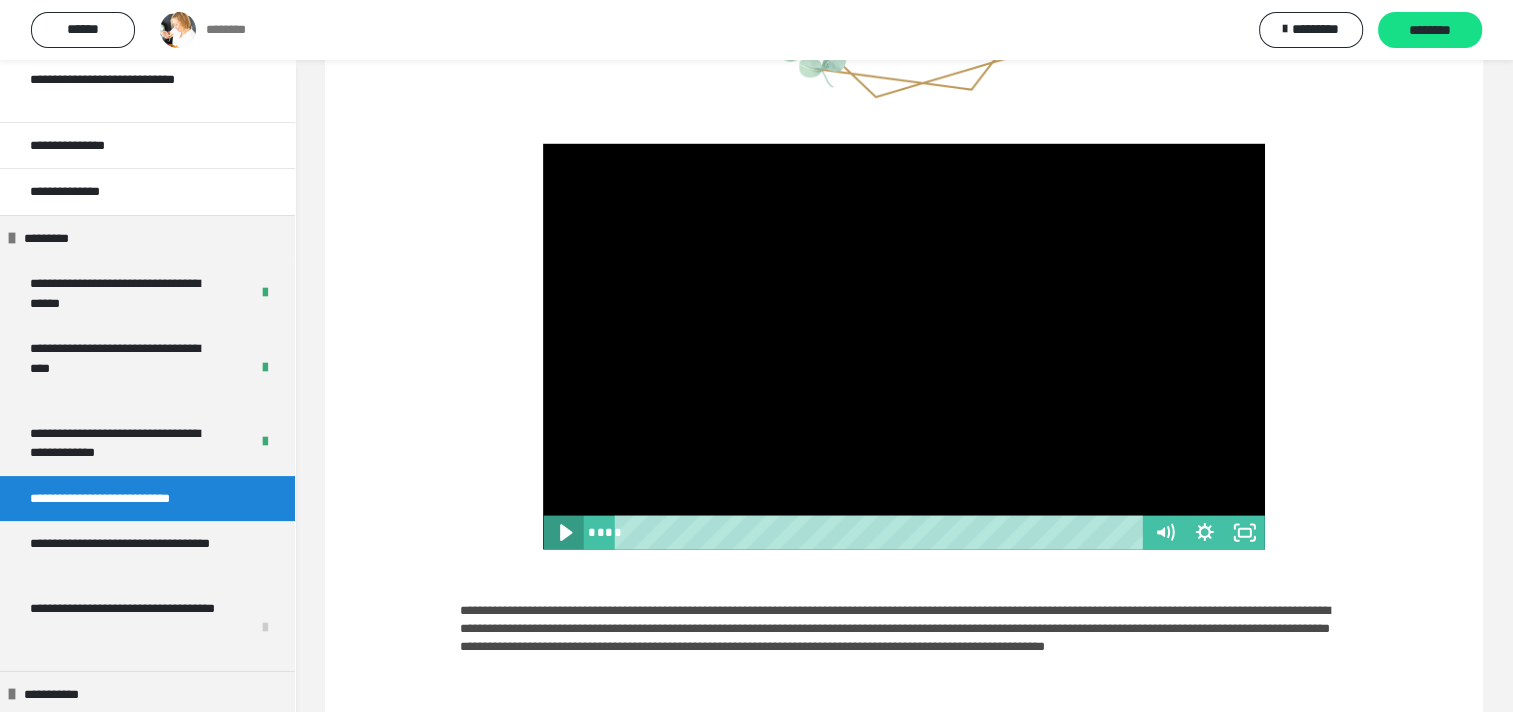 click 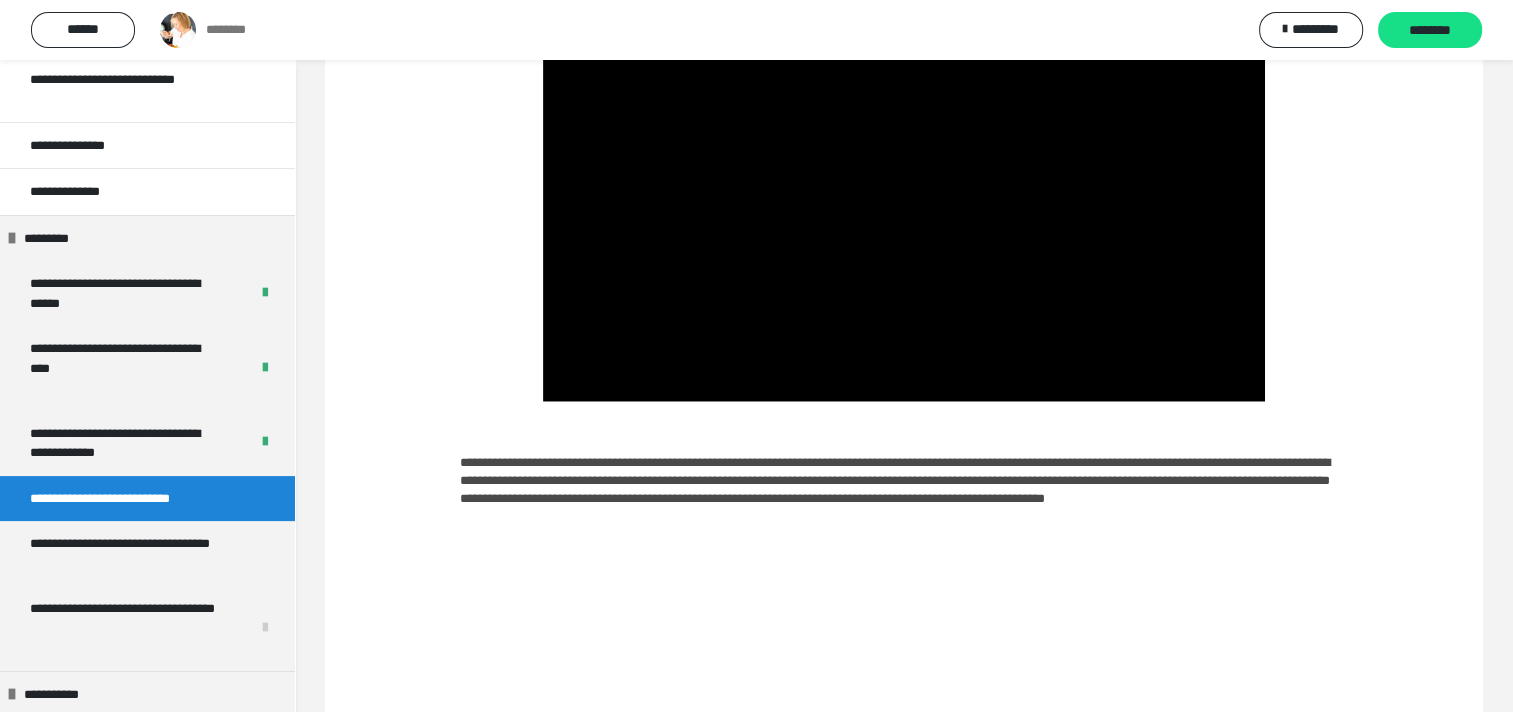 scroll, scrollTop: 4340, scrollLeft: 0, axis: vertical 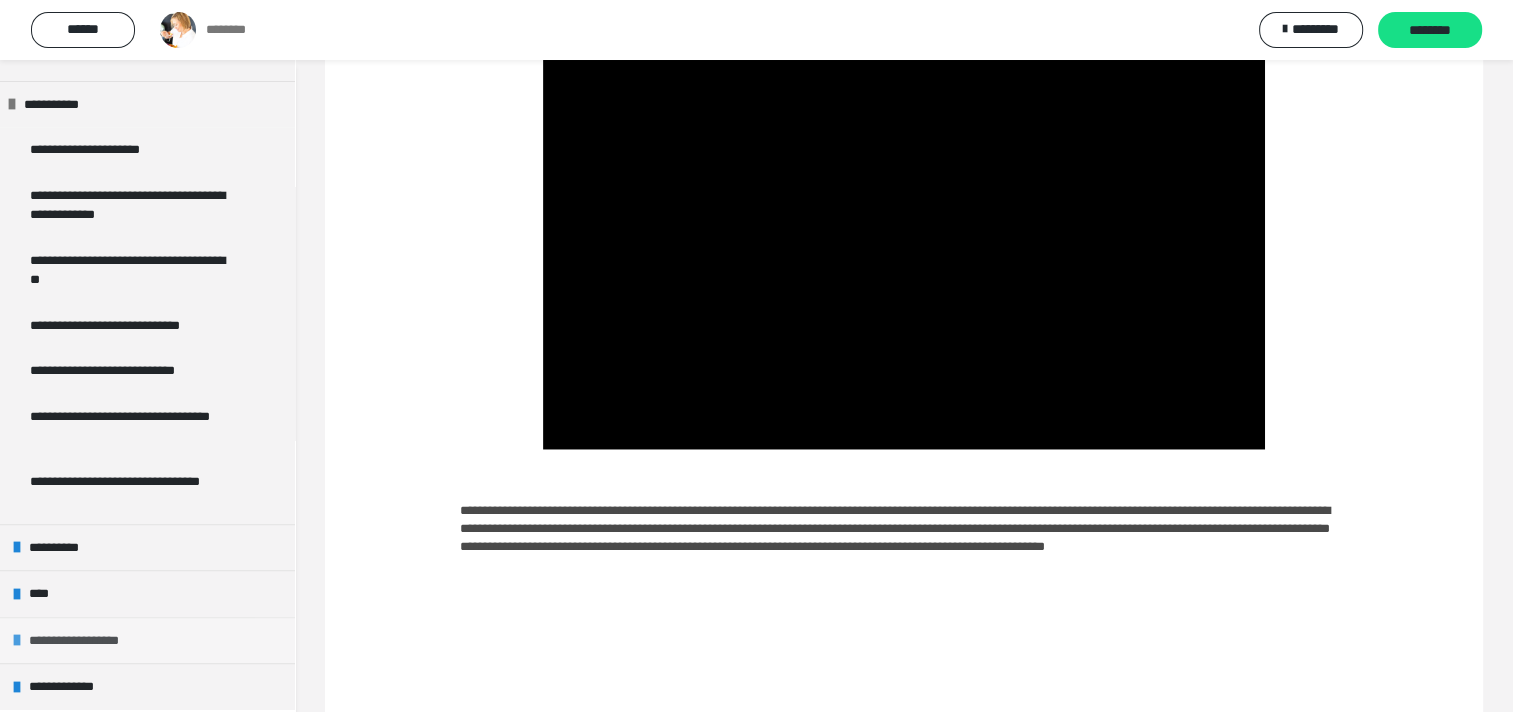 click on "**********" at bounding box center [147, 640] 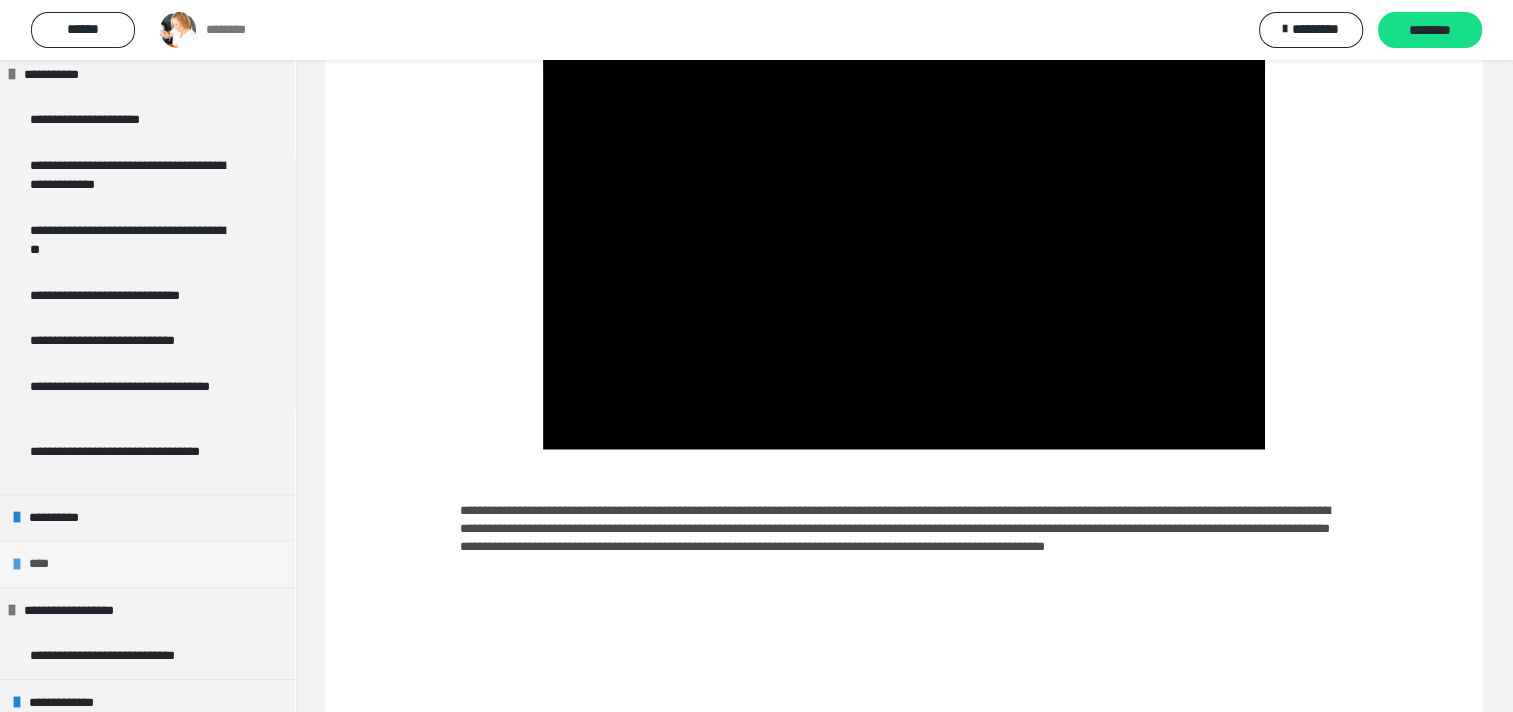 scroll, scrollTop: 936, scrollLeft: 0, axis: vertical 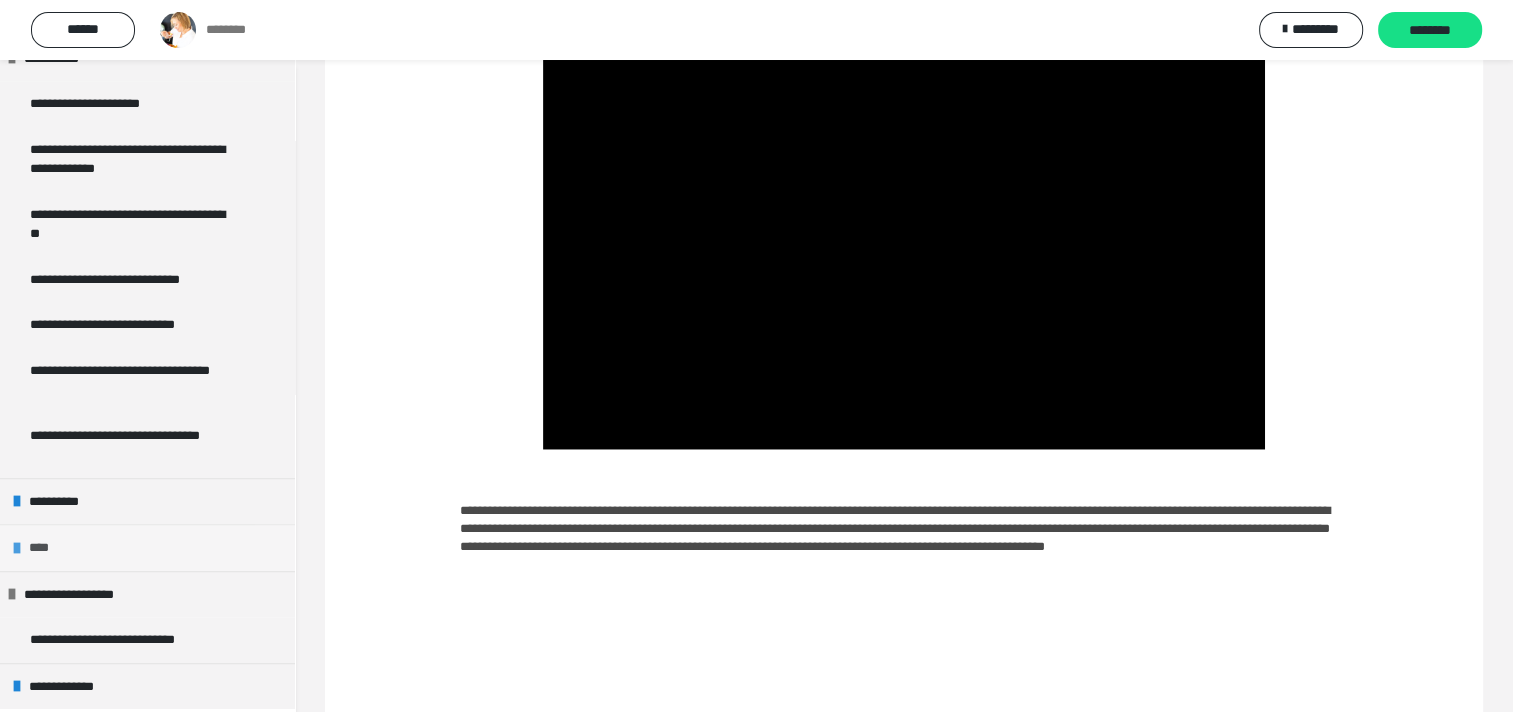 click at bounding box center (17, 548) 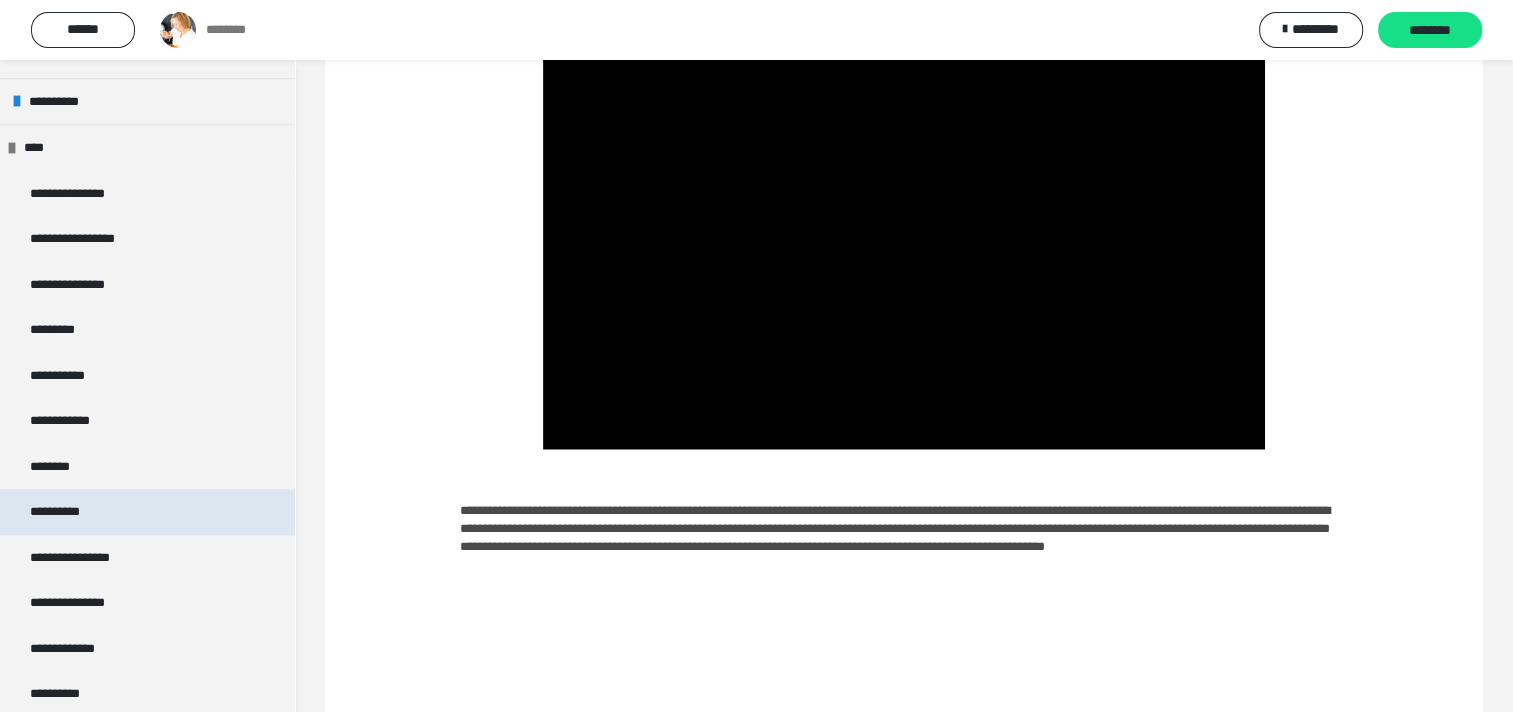 scroll, scrollTop: 1236, scrollLeft: 0, axis: vertical 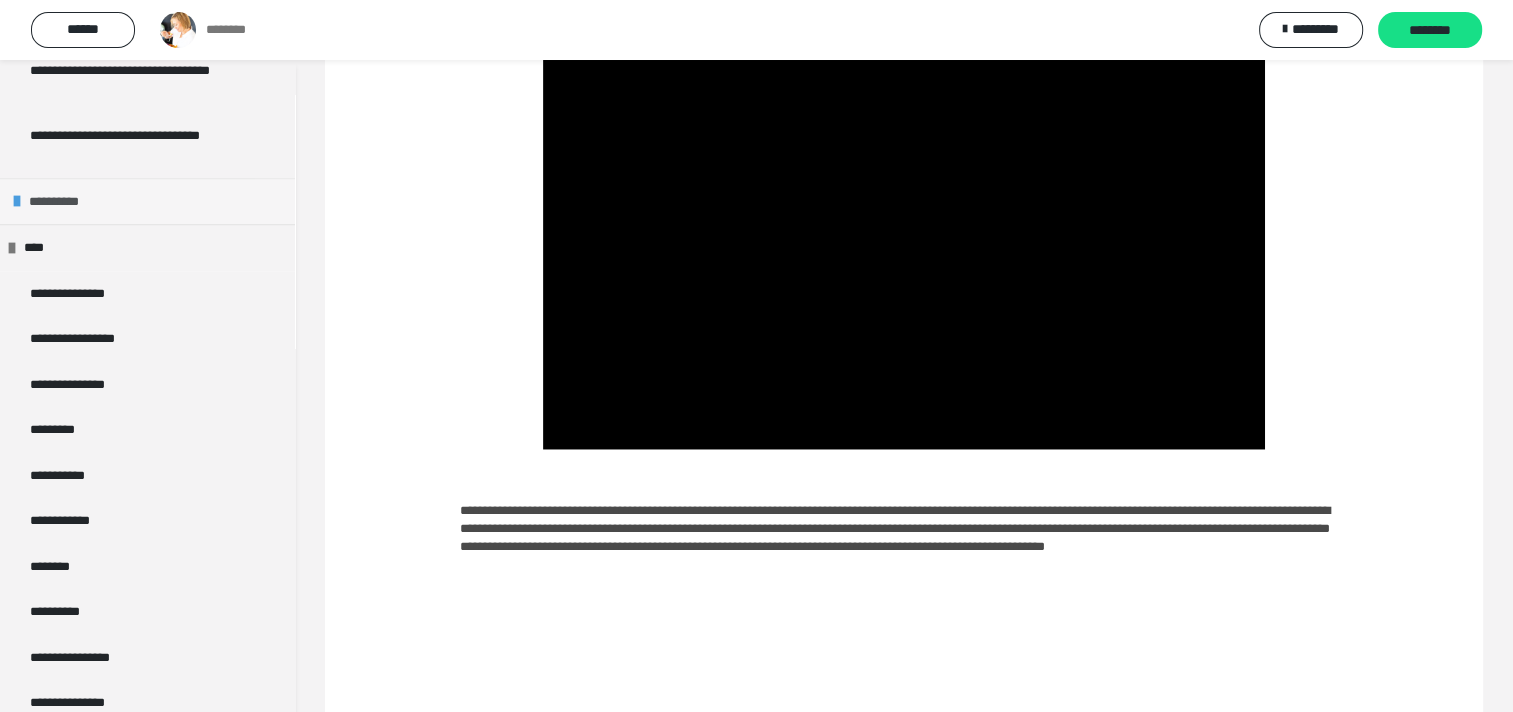 click on "**********" at bounding box center (147, 201) 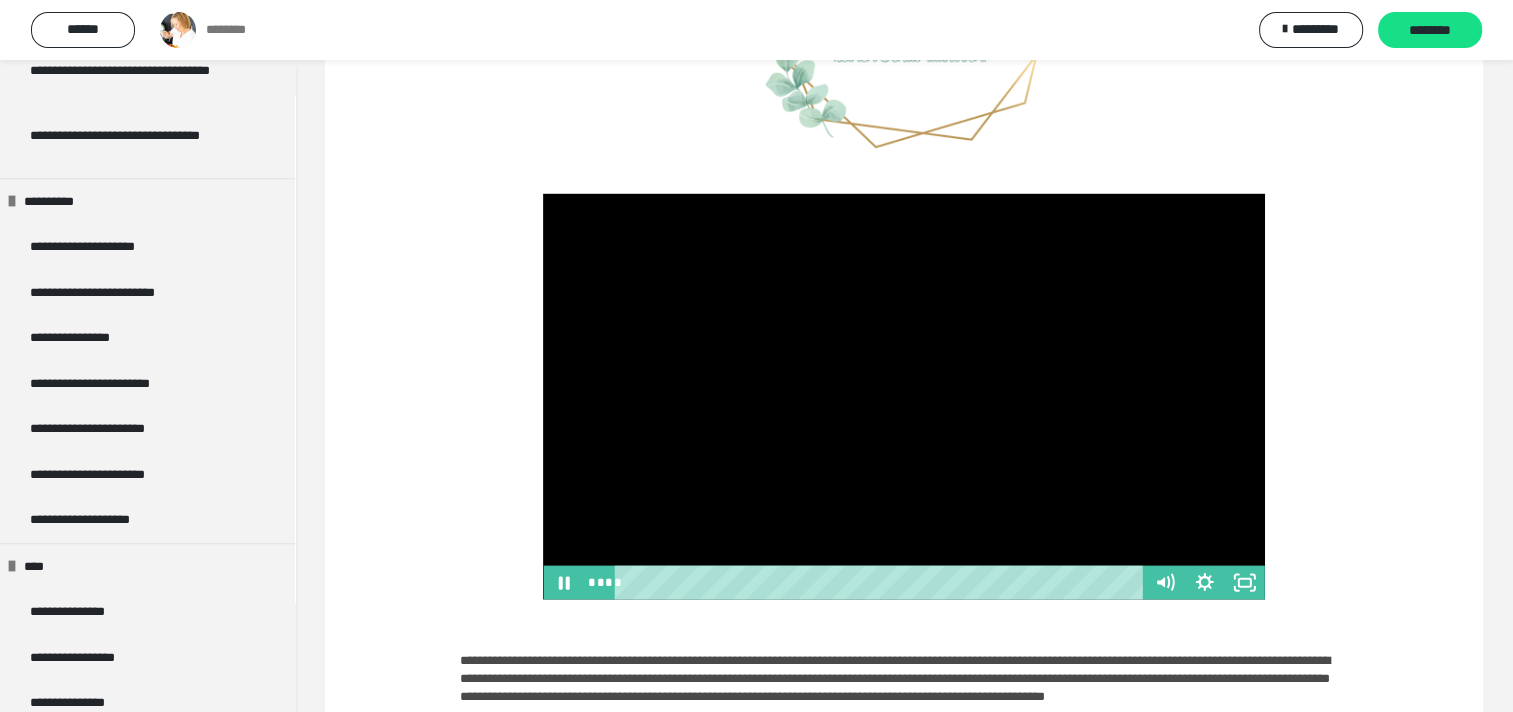 scroll, scrollTop: 4140, scrollLeft: 0, axis: vertical 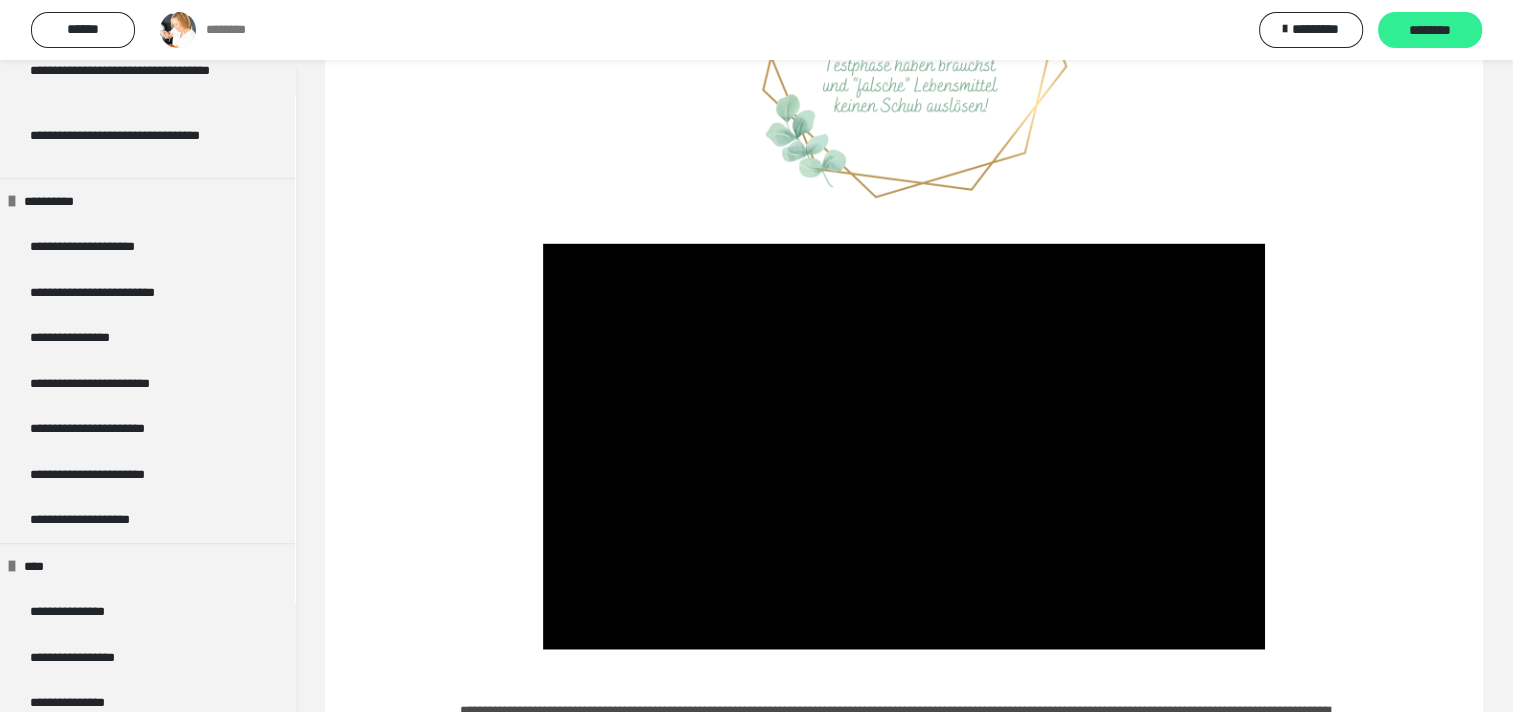 click on "********" at bounding box center [1430, 30] 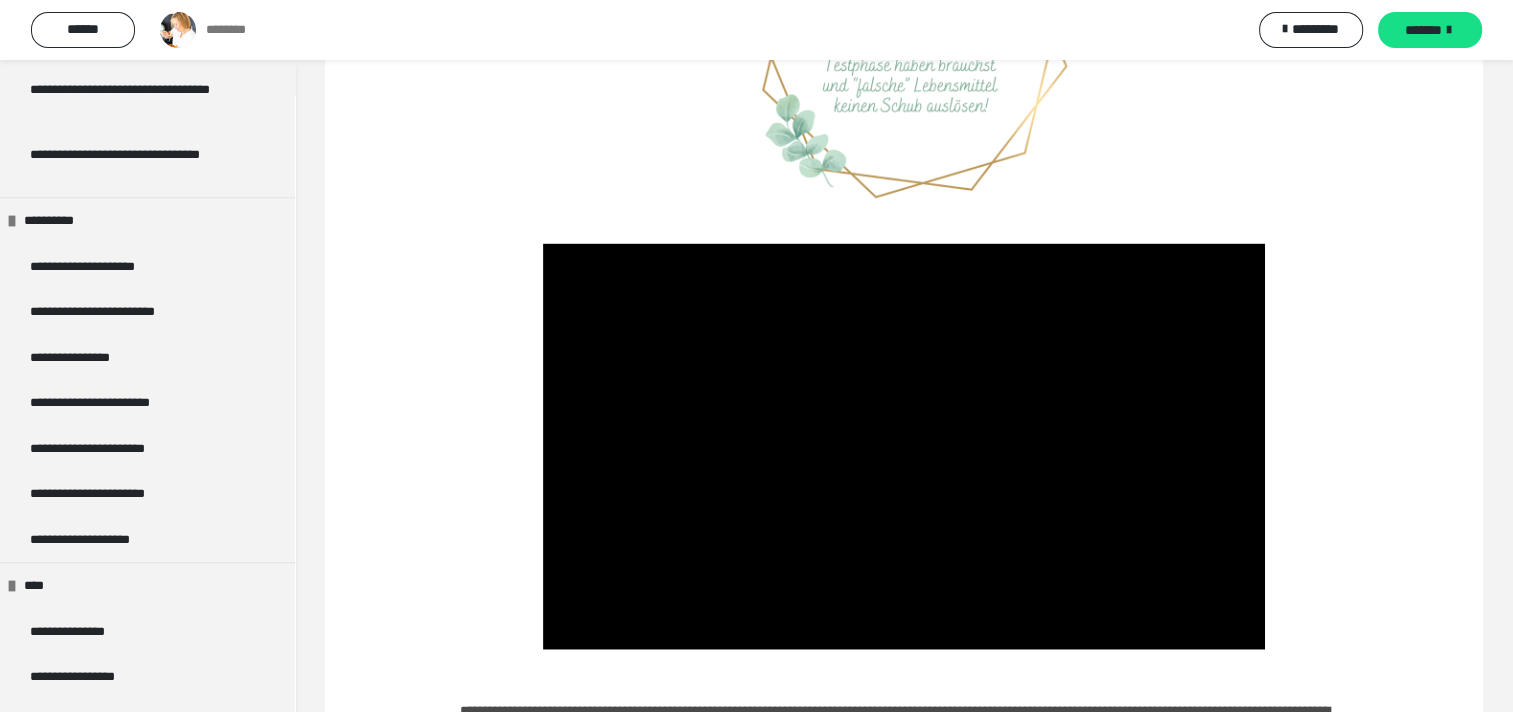 scroll, scrollTop: 1255, scrollLeft: 0, axis: vertical 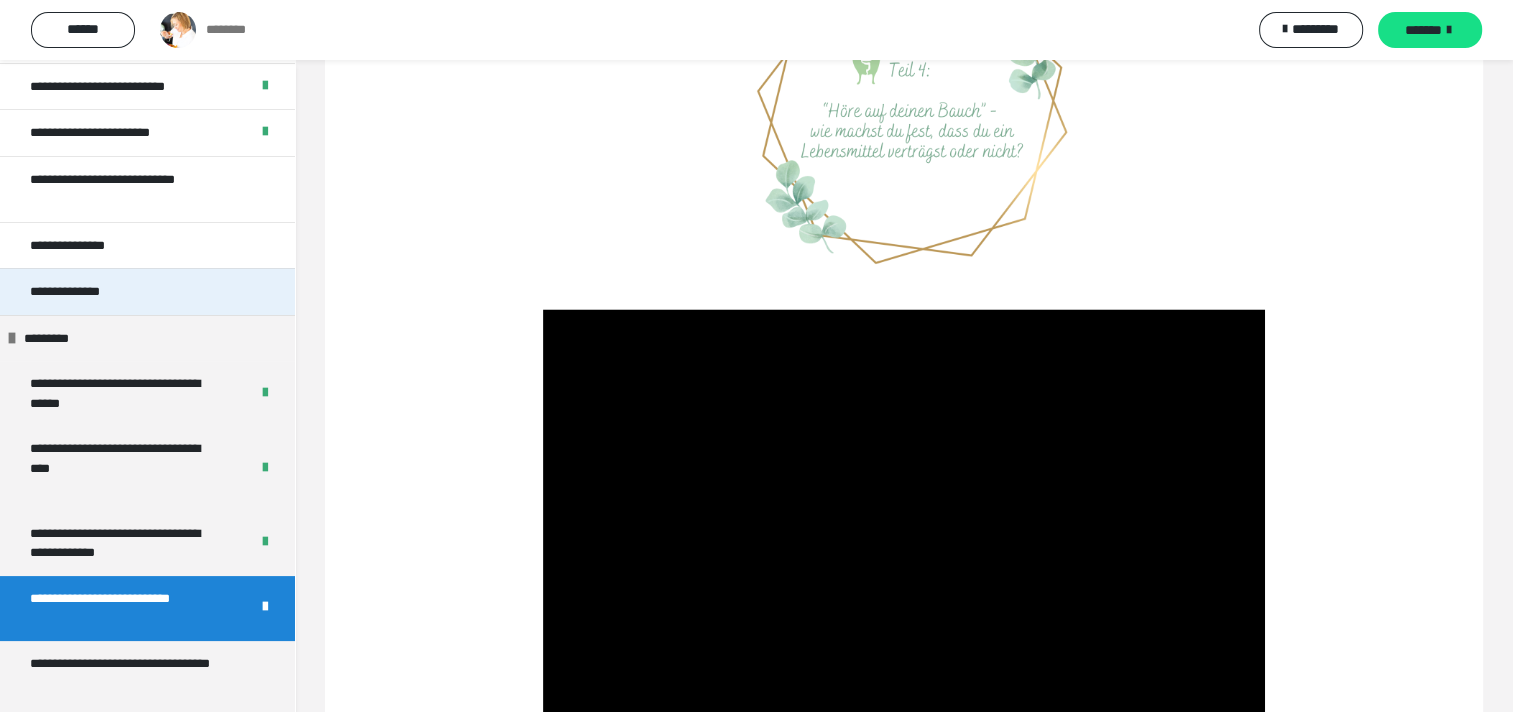 click on "**********" at bounding box center (147, 291) 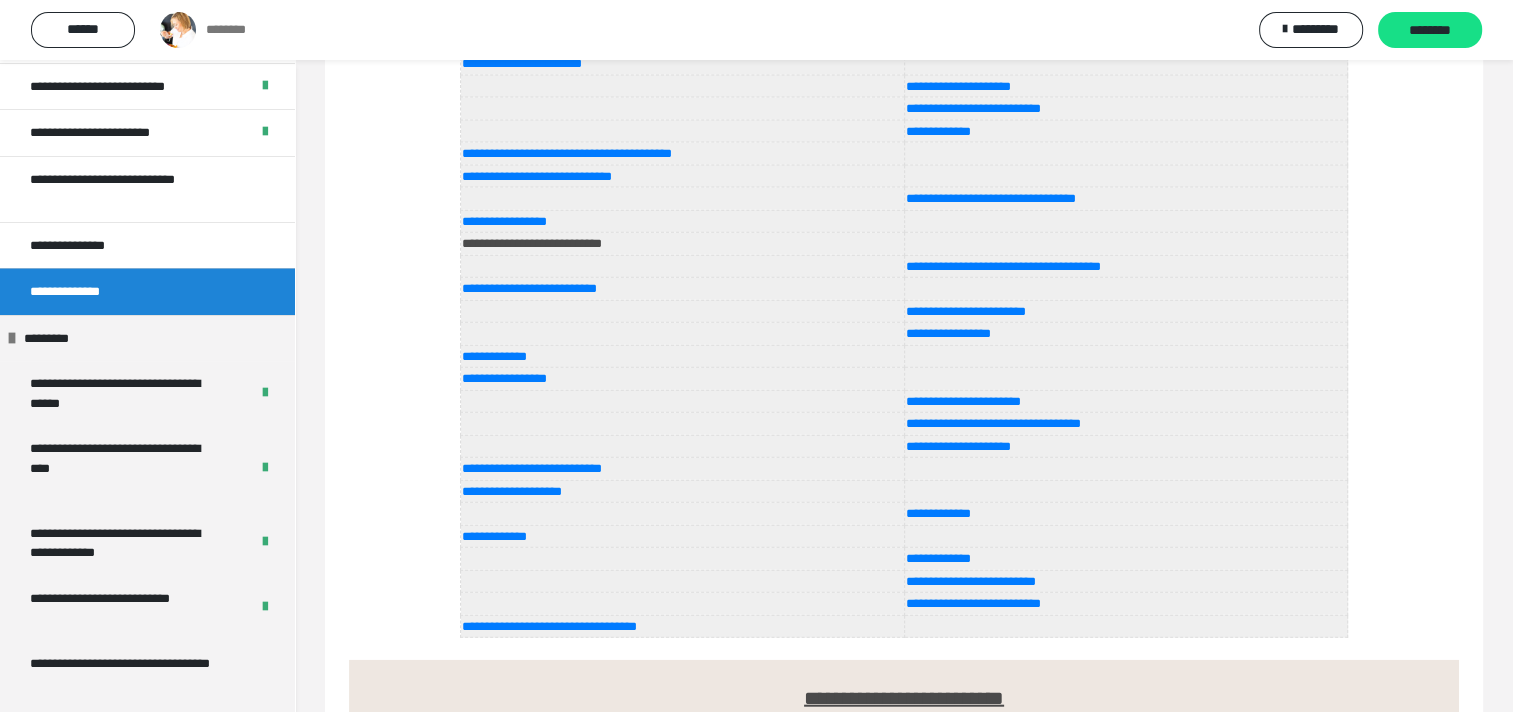 scroll, scrollTop: 4493, scrollLeft: 0, axis: vertical 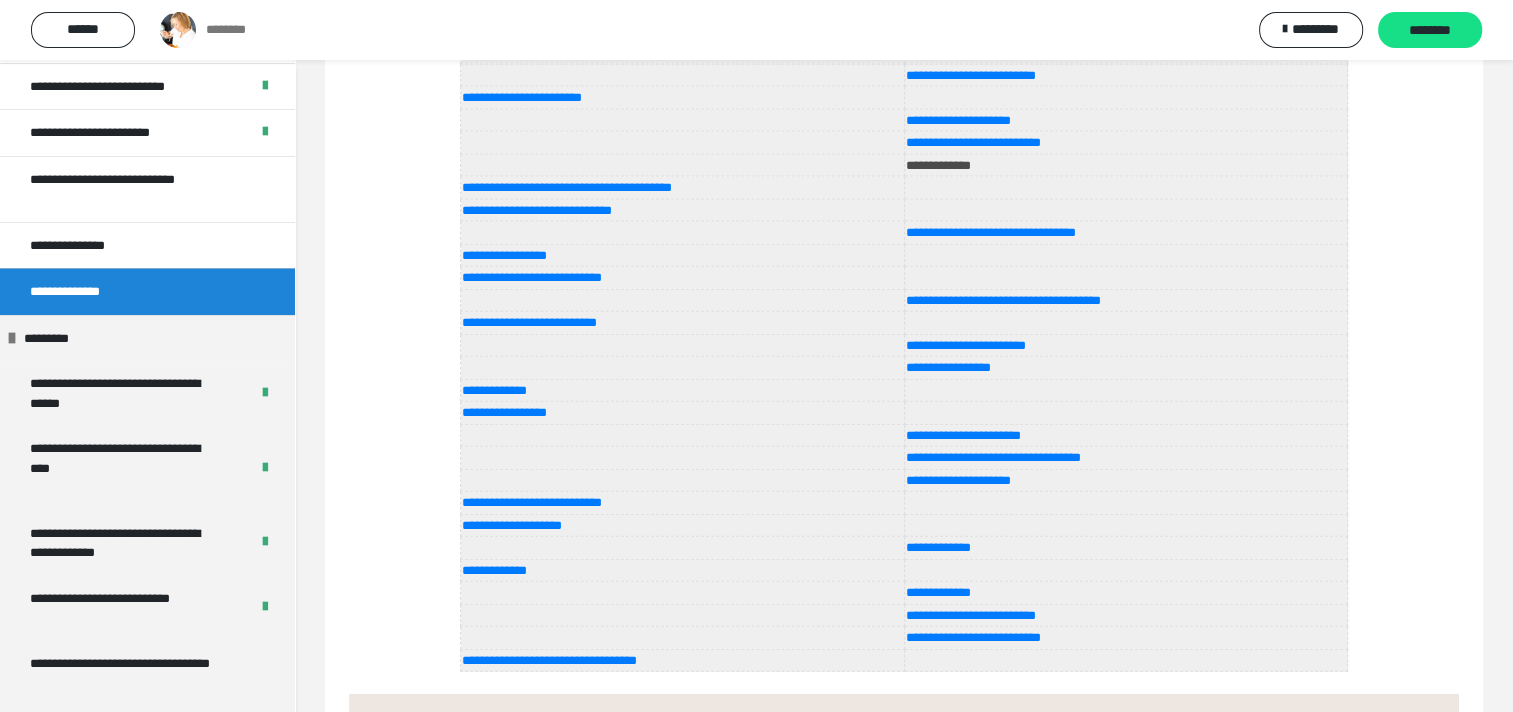 click on "**********" at bounding box center [938, 165] 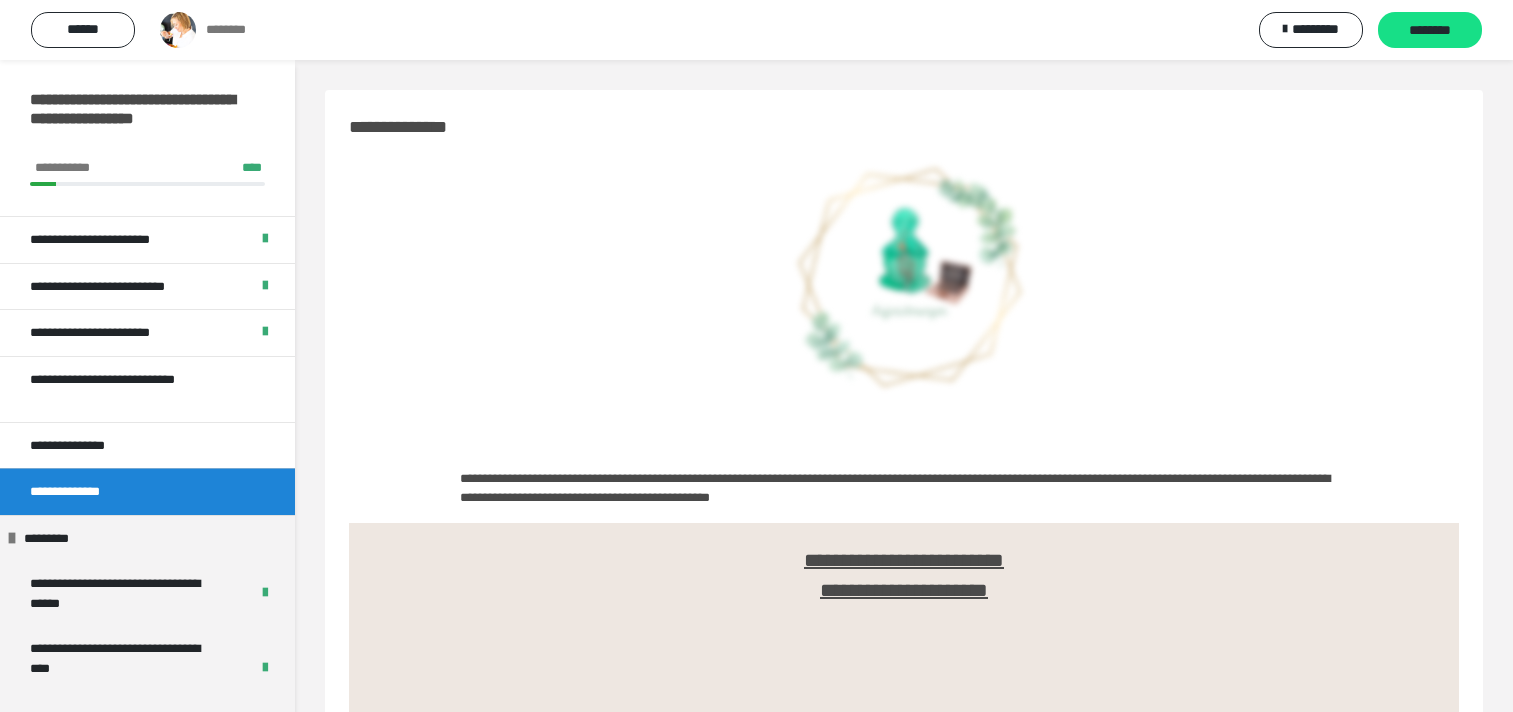 scroll, scrollTop: 4493, scrollLeft: 0, axis: vertical 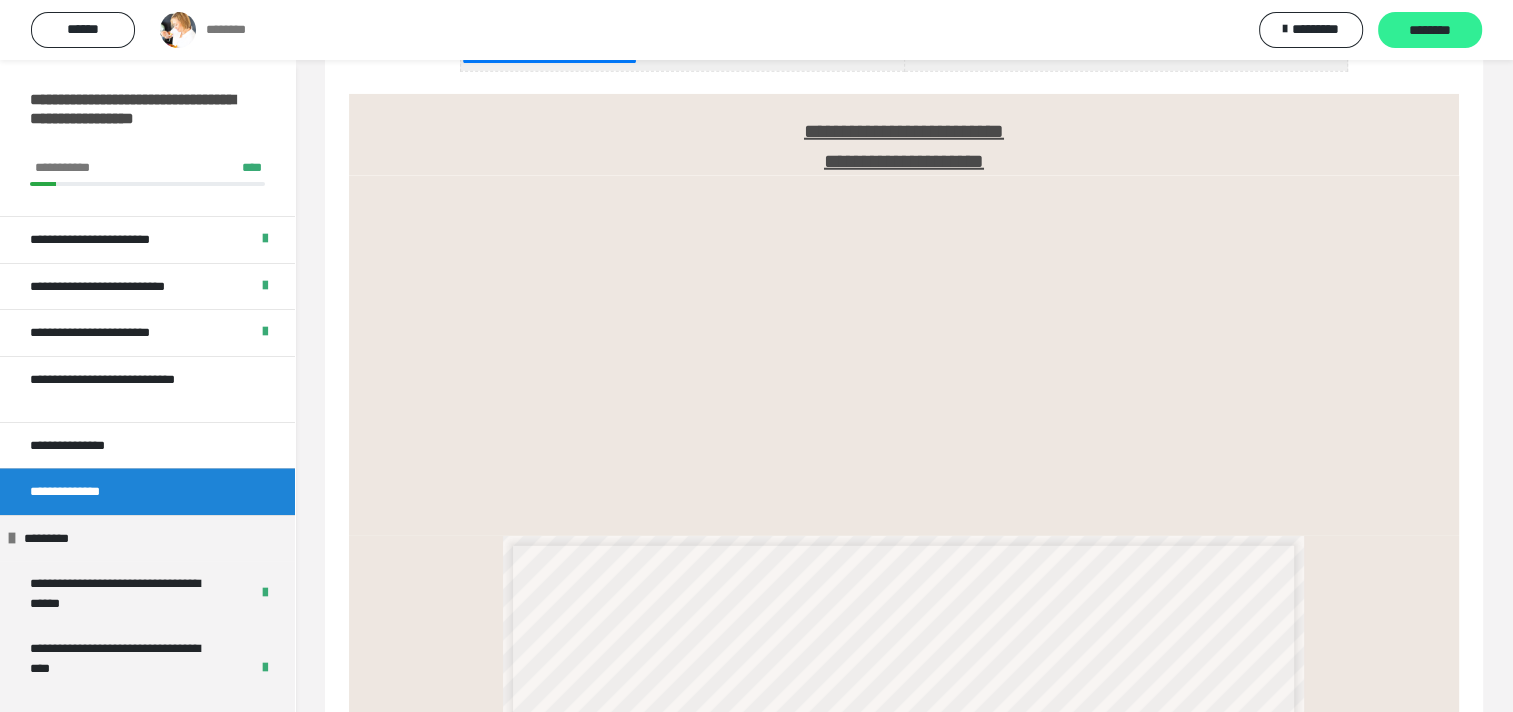 click on "********" at bounding box center (1430, 31) 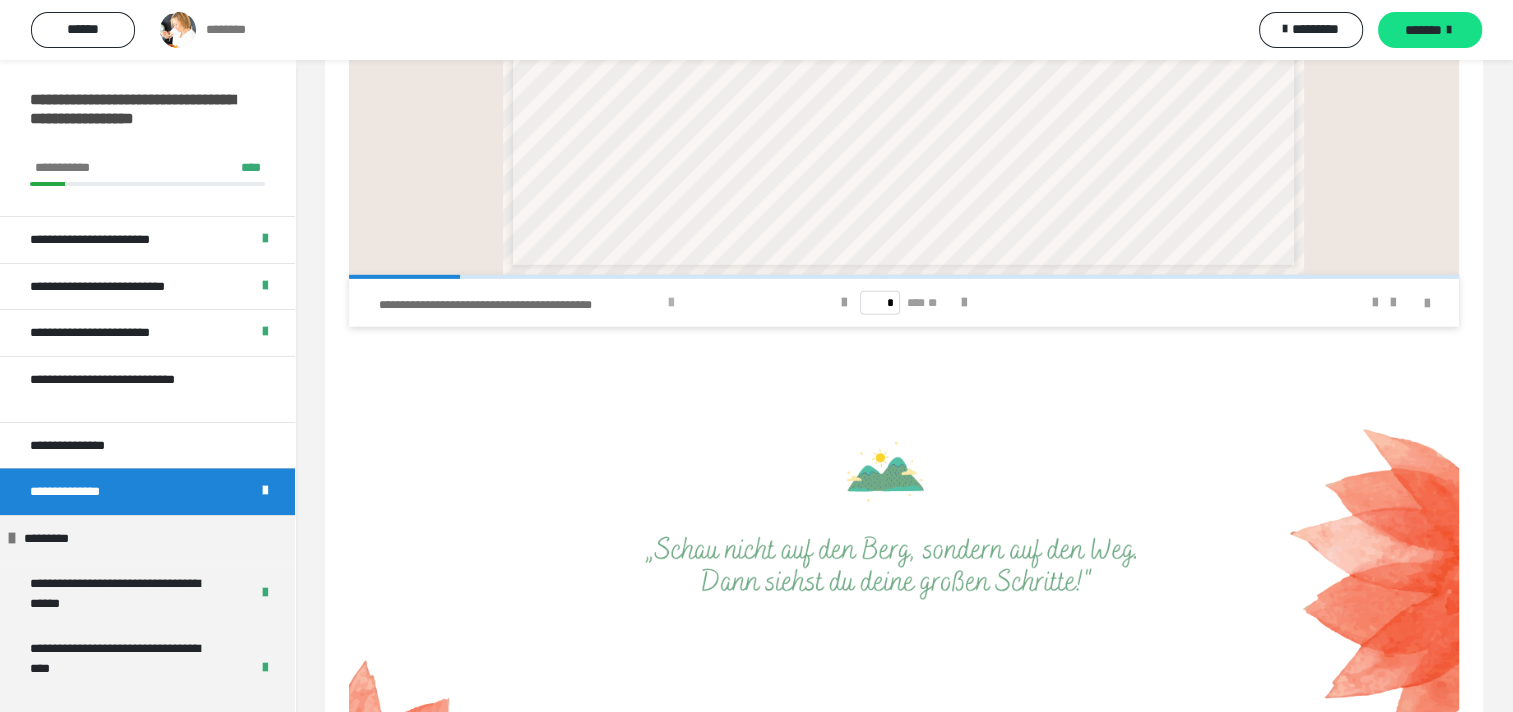scroll, scrollTop: 6271, scrollLeft: 0, axis: vertical 